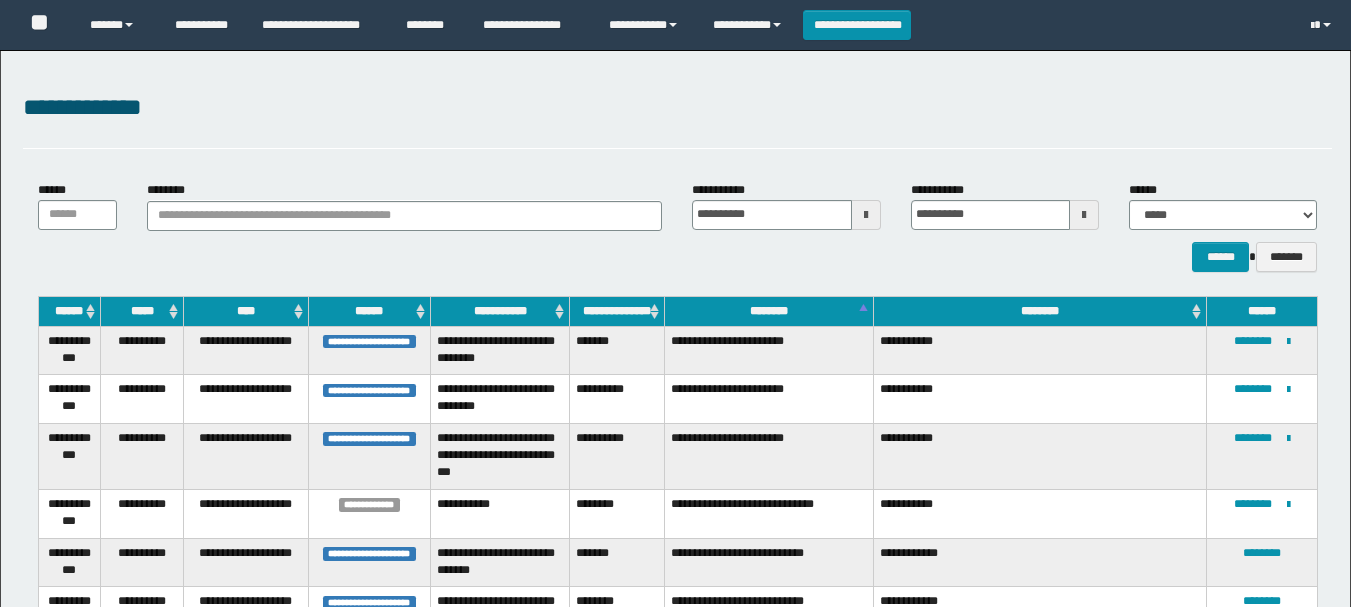 scroll, scrollTop: 500, scrollLeft: 0, axis: vertical 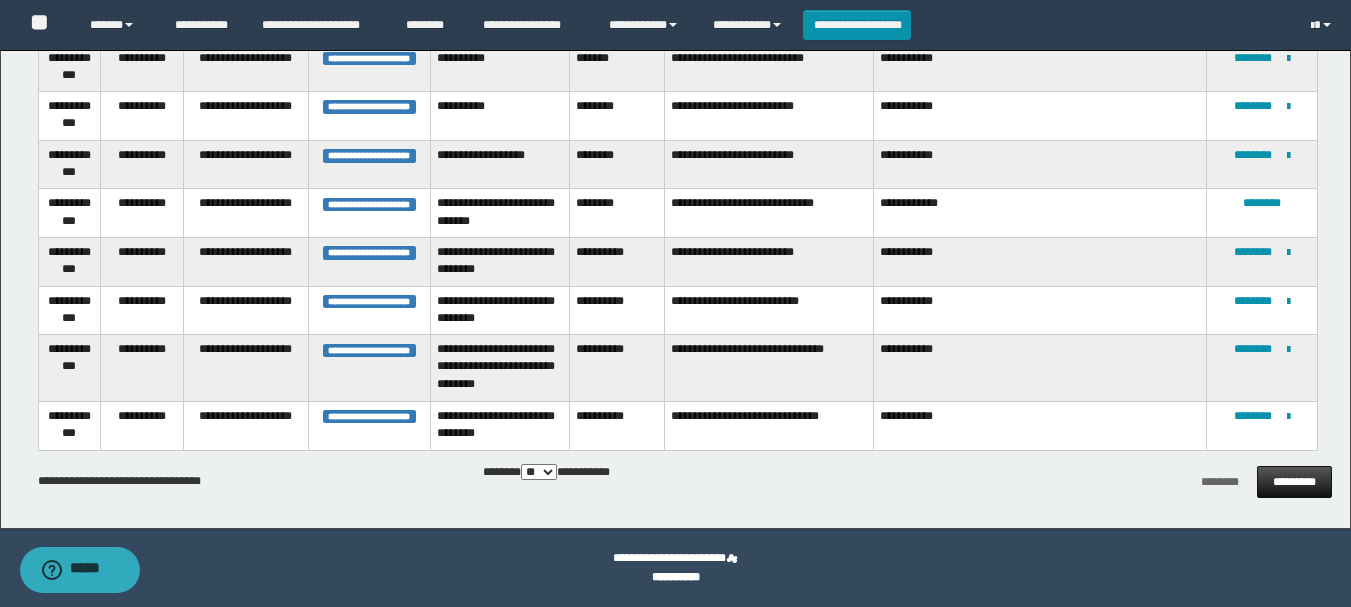 click on "*********" at bounding box center [1294, 482] 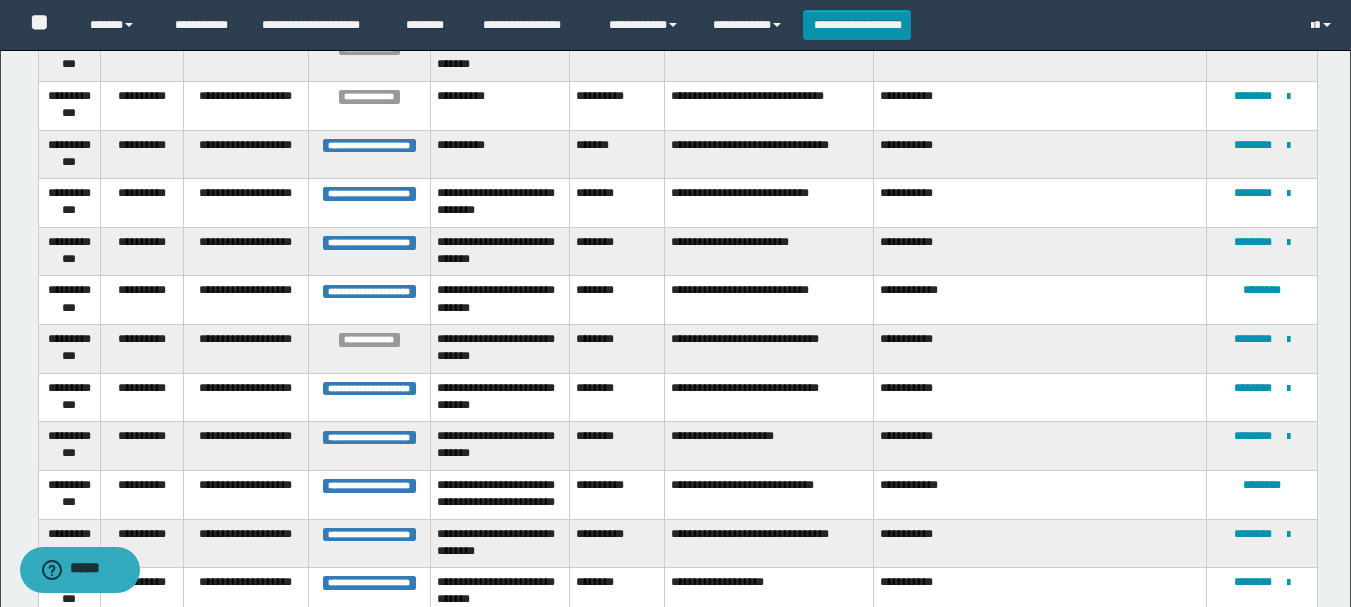 scroll, scrollTop: 0, scrollLeft: 0, axis: both 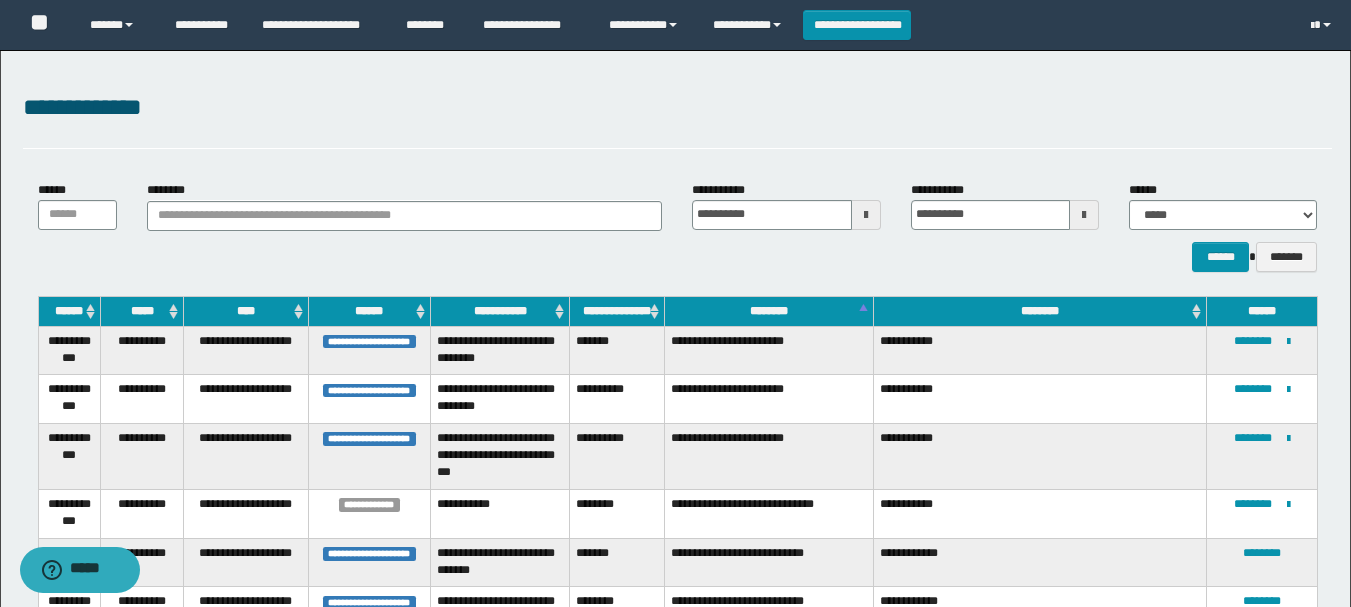 click on "********" at bounding box center (1040, 311) 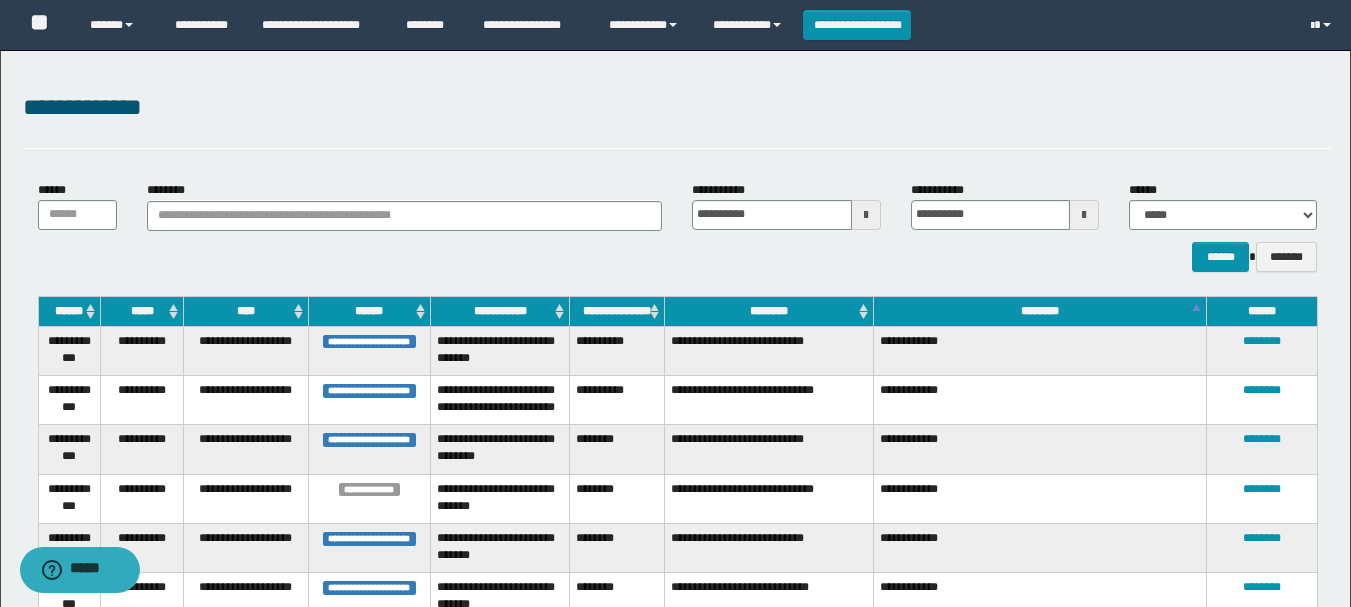 click on "********" at bounding box center (769, 311) 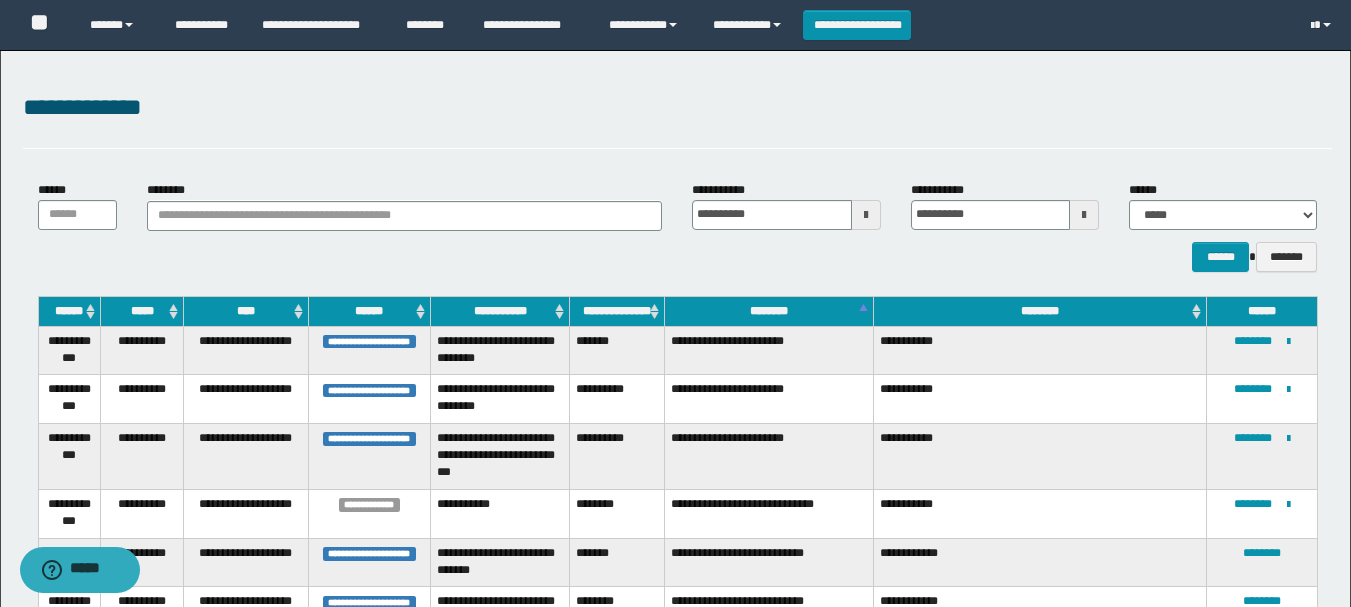 scroll, scrollTop: 100, scrollLeft: 0, axis: vertical 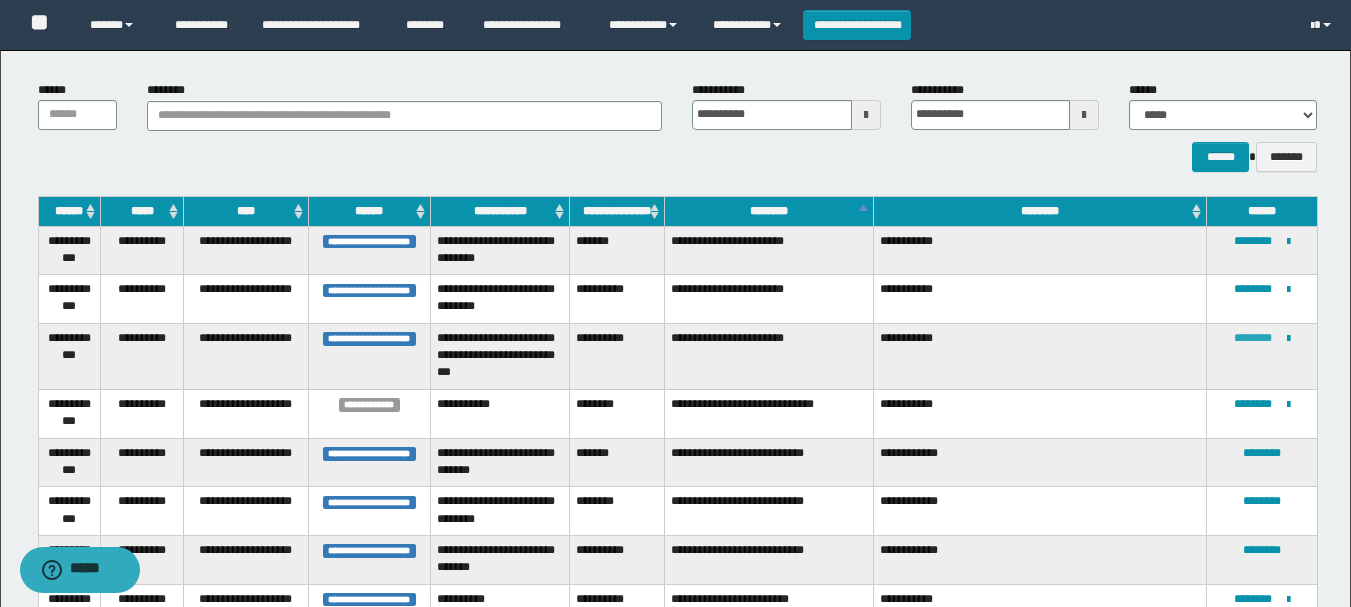 click on "********" at bounding box center [1253, 338] 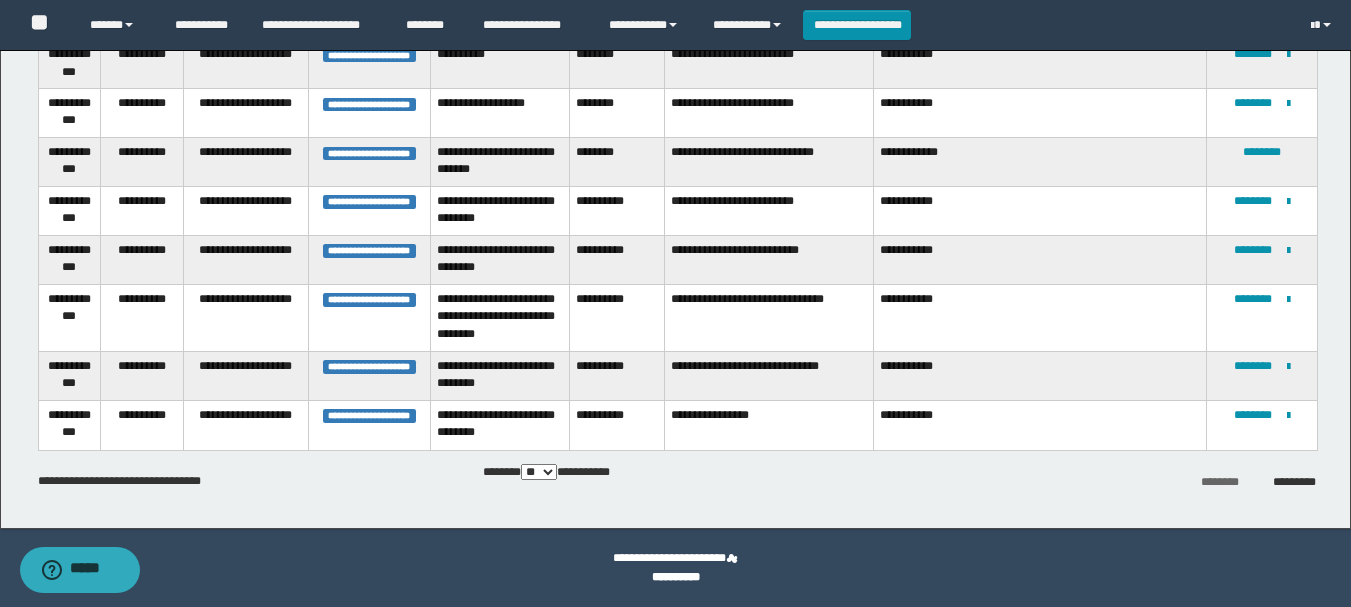 scroll, scrollTop: 2248, scrollLeft: 0, axis: vertical 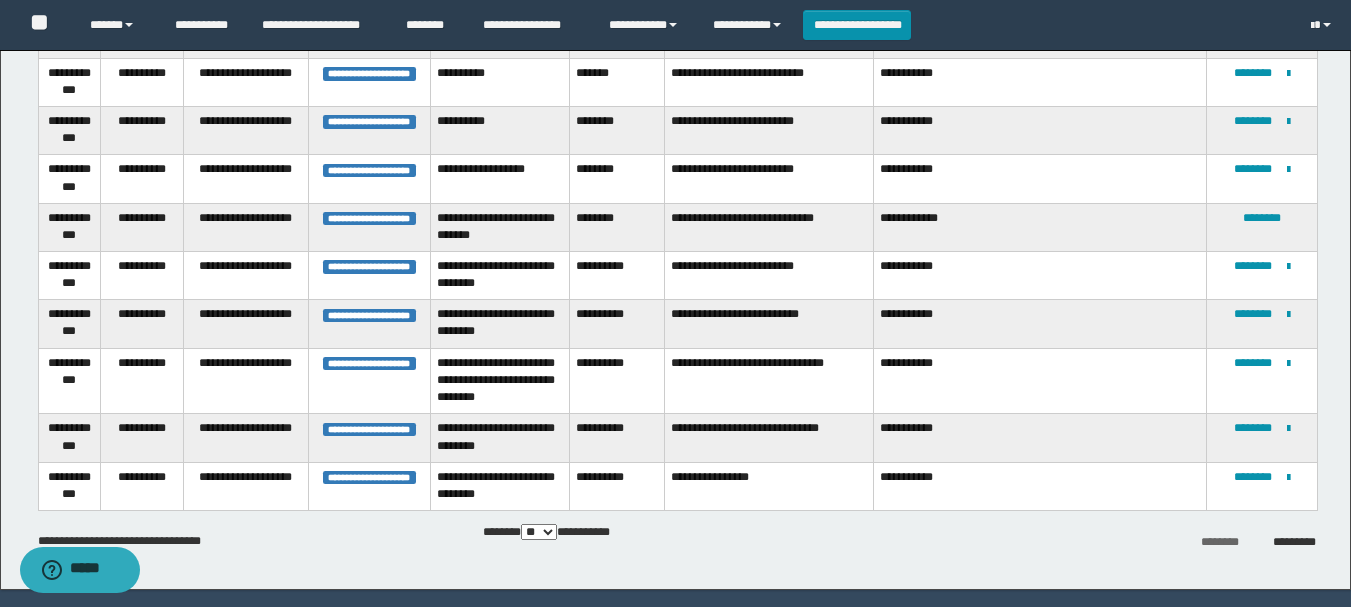 click on "**********" at bounding box center (1262, 486) 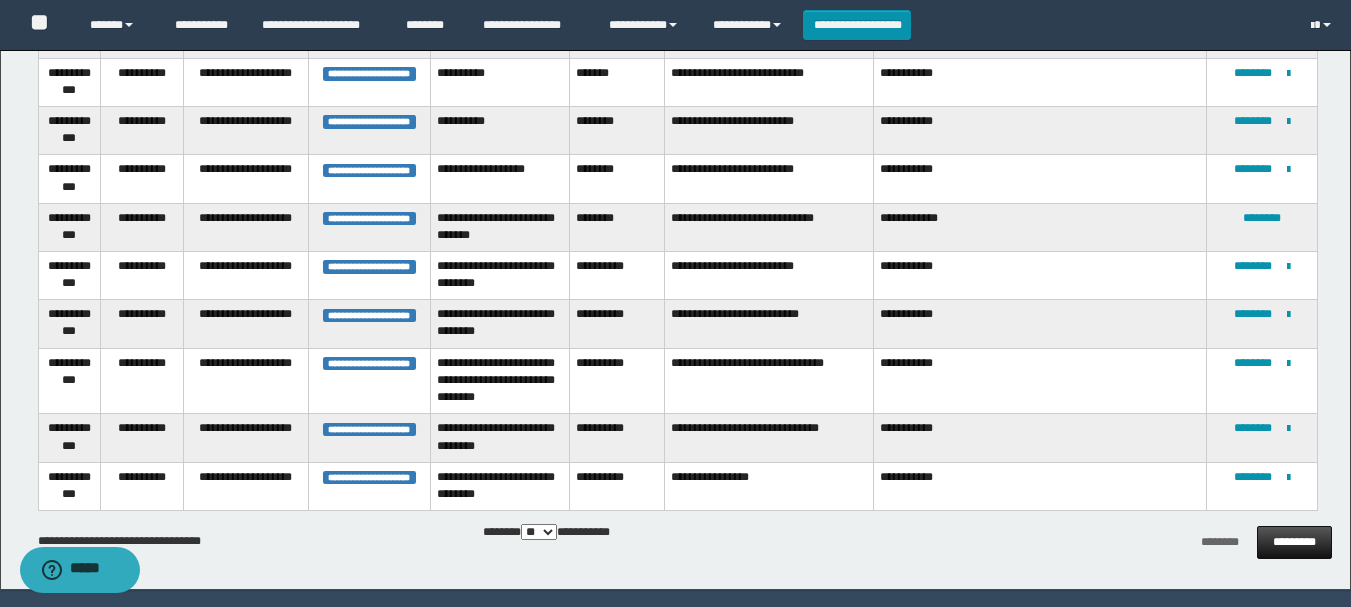 click on "*********" at bounding box center [1294, 542] 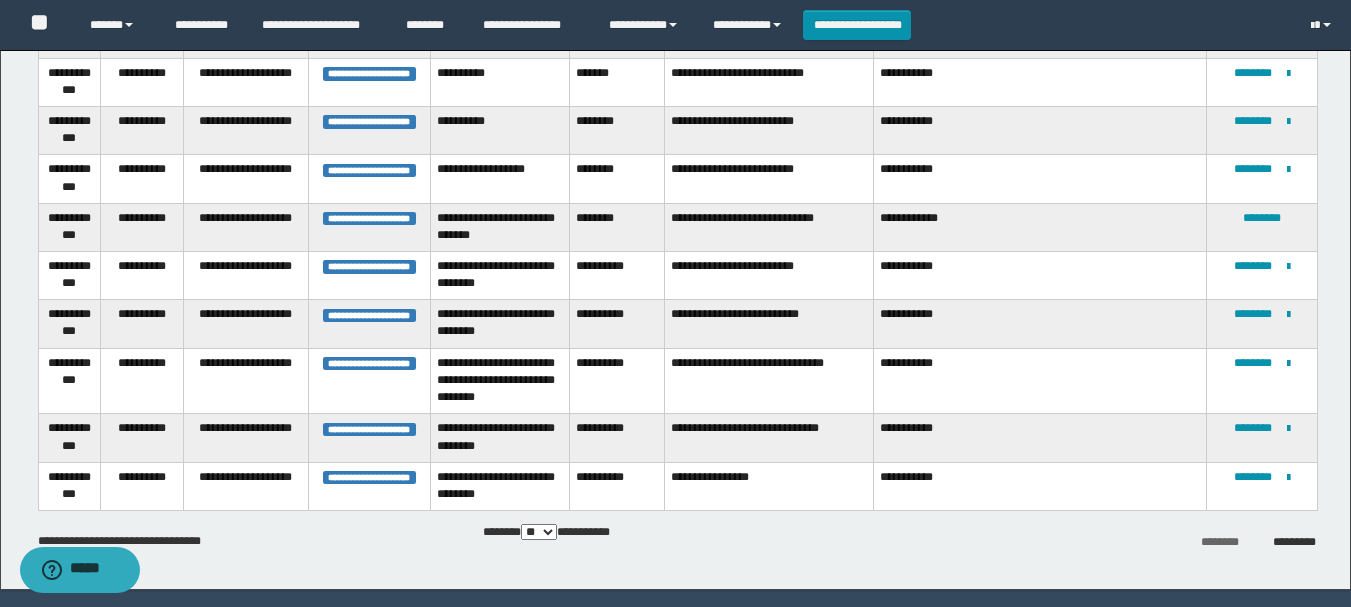 scroll, scrollTop: 762, scrollLeft: 0, axis: vertical 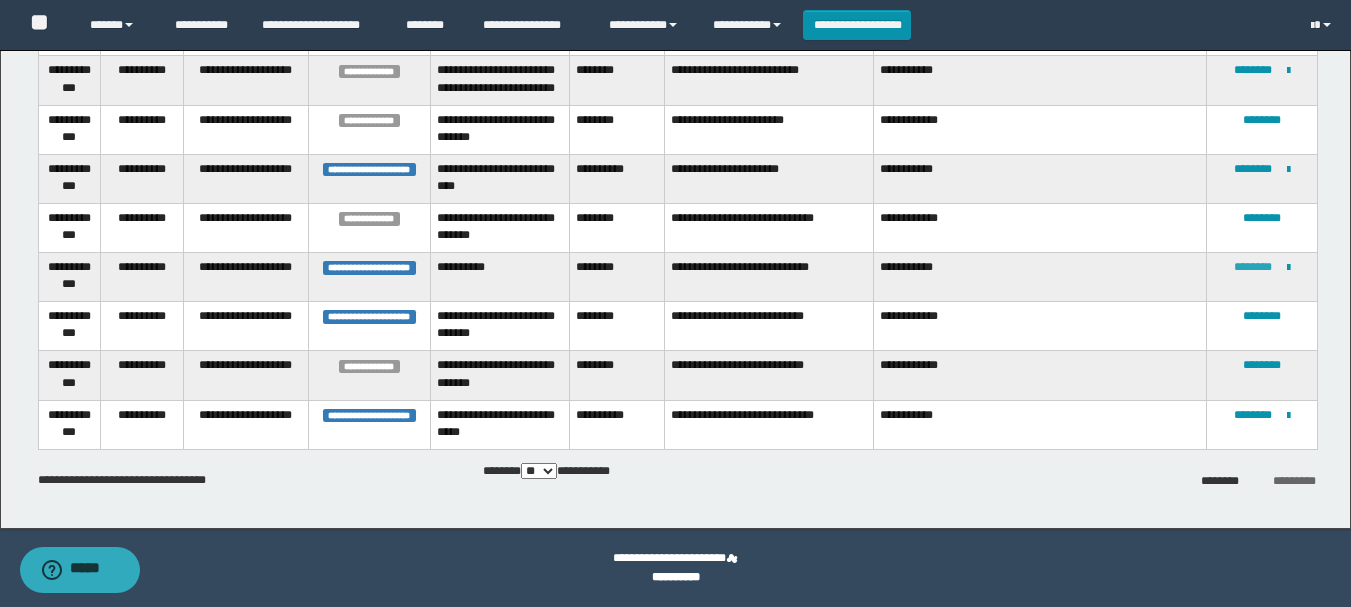 click on "********" at bounding box center [1253, 267] 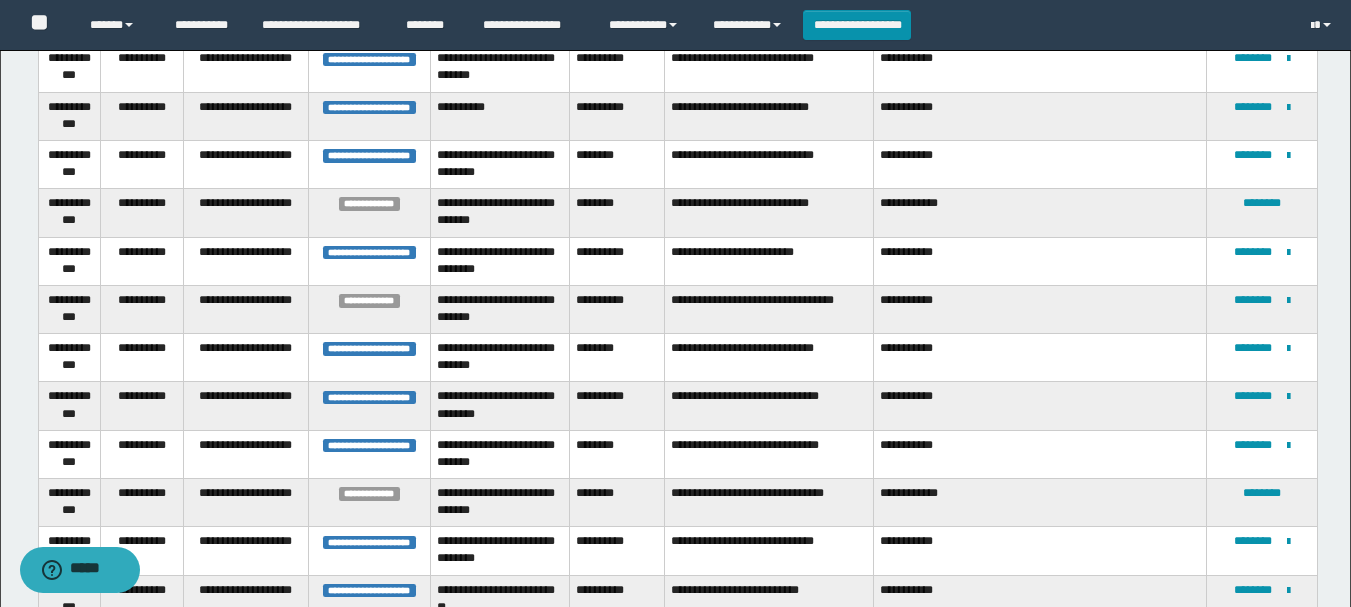 scroll, scrollTop: 1400, scrollLeft: 0, axis: vertical 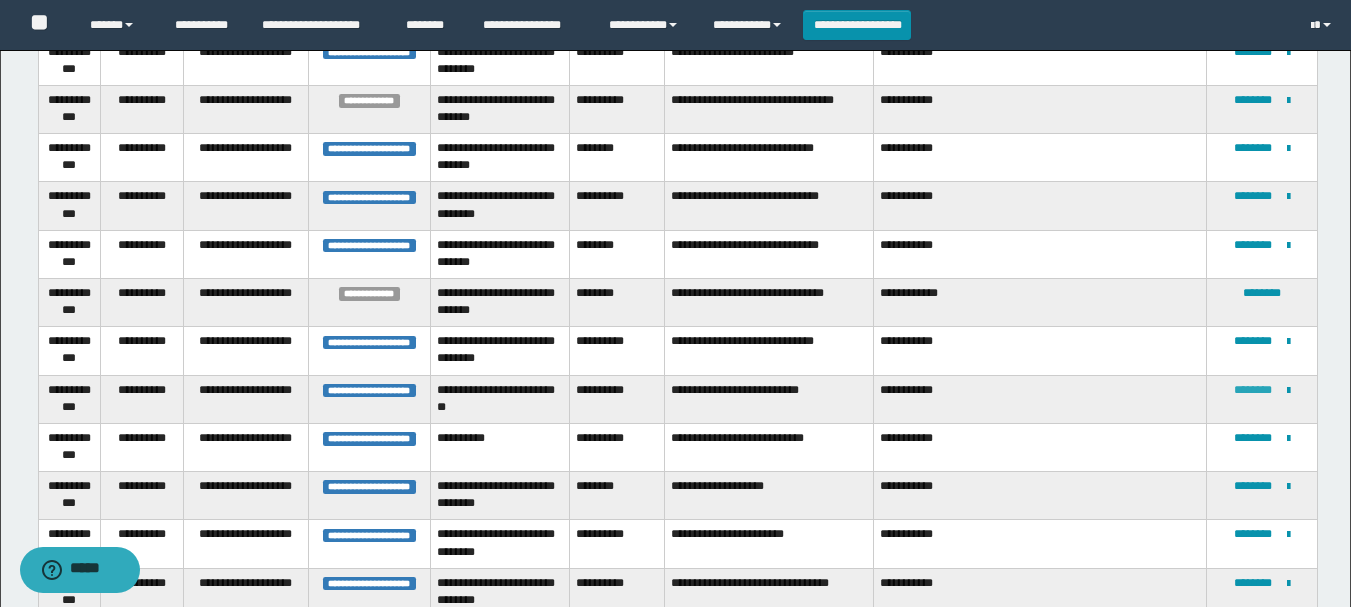 click on "********" at bounding box center (1253, 390) 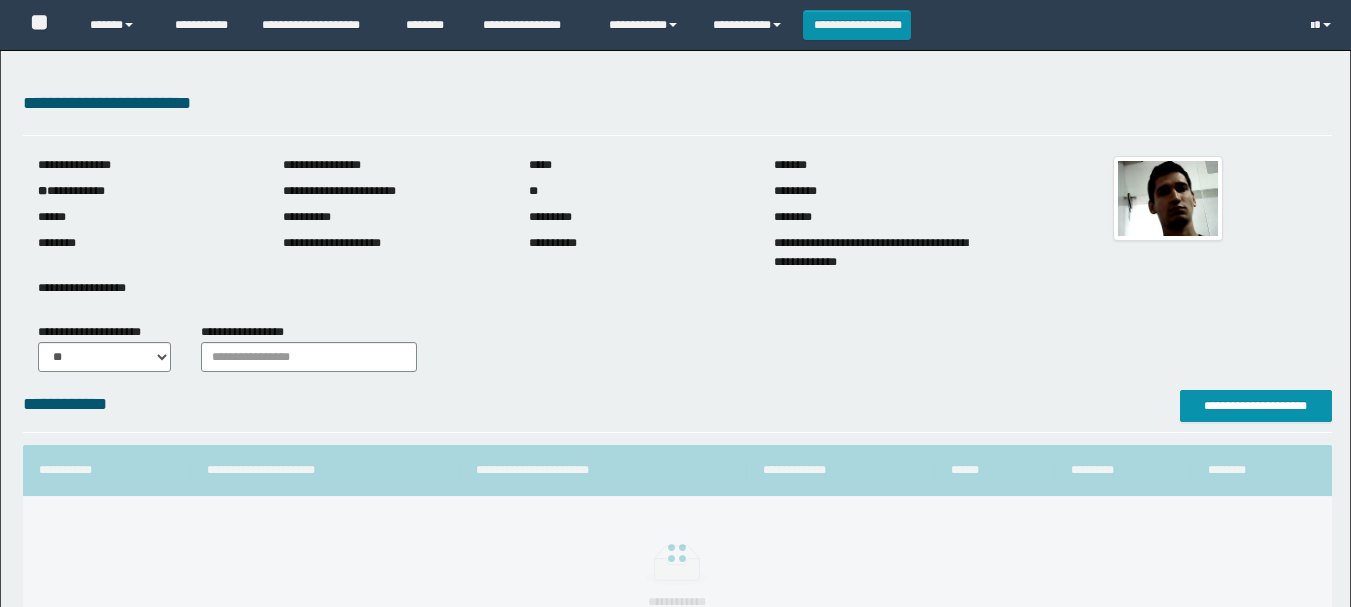 scroll, scrollTop: 0, scrollLeft: 0, axis: both 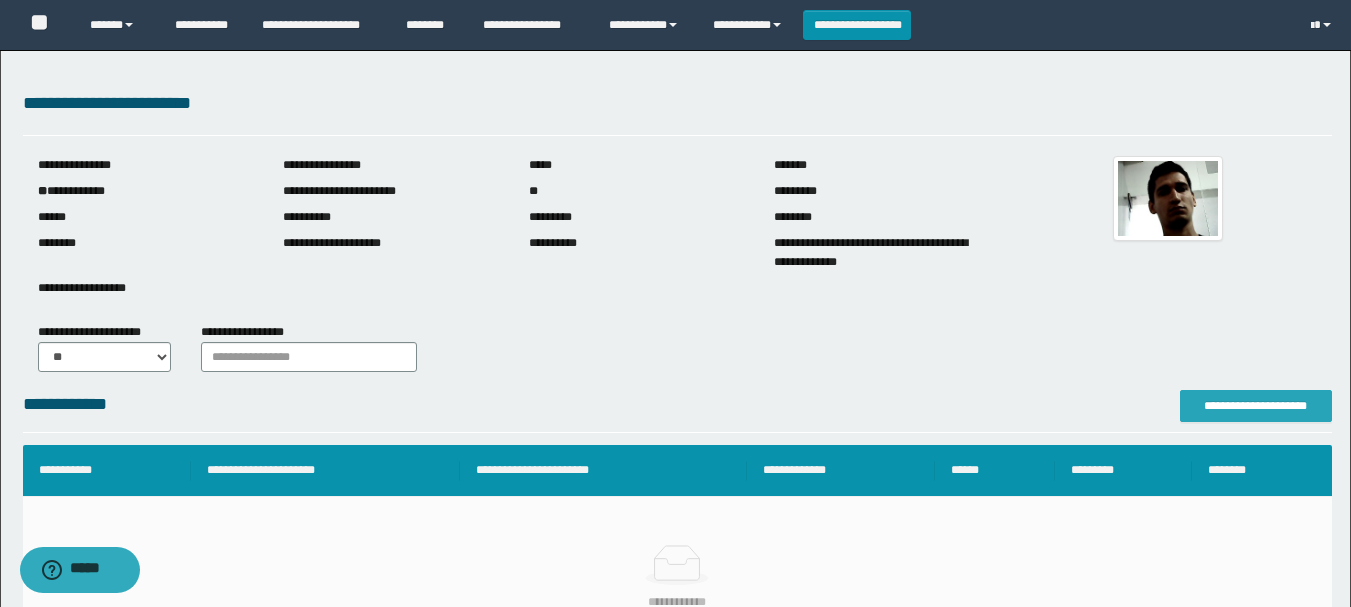 click on "**********" at bounding box center [1256, 406] 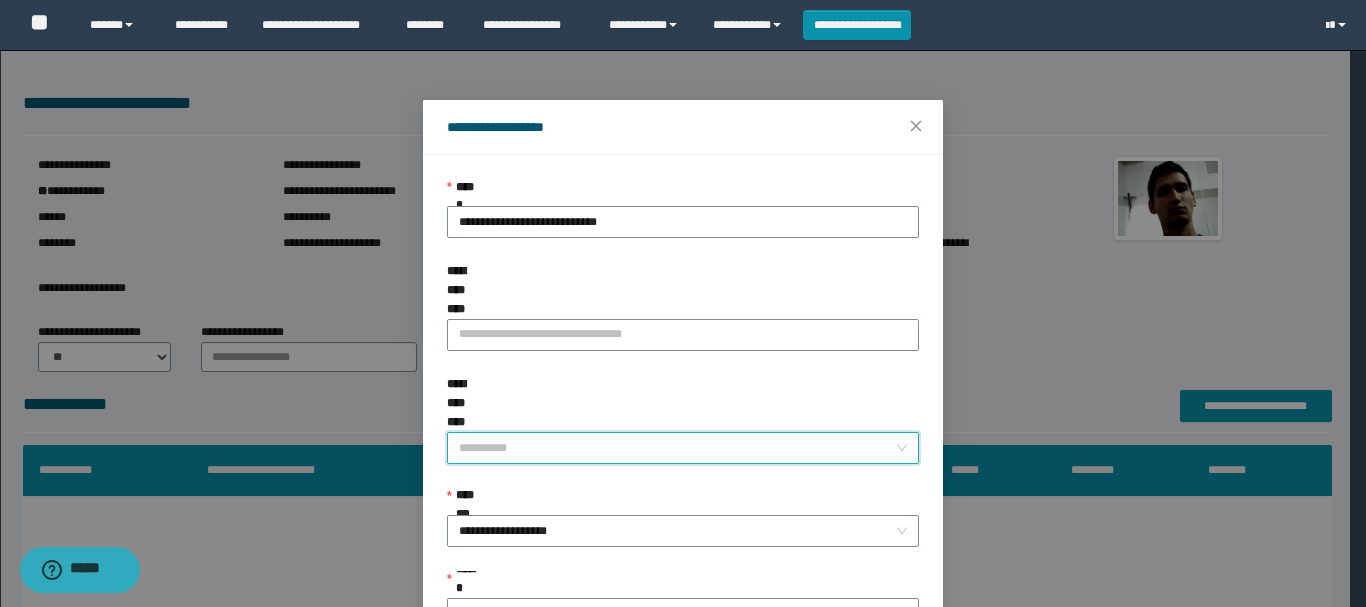 click on "**********" at bounding box center (677, 448) 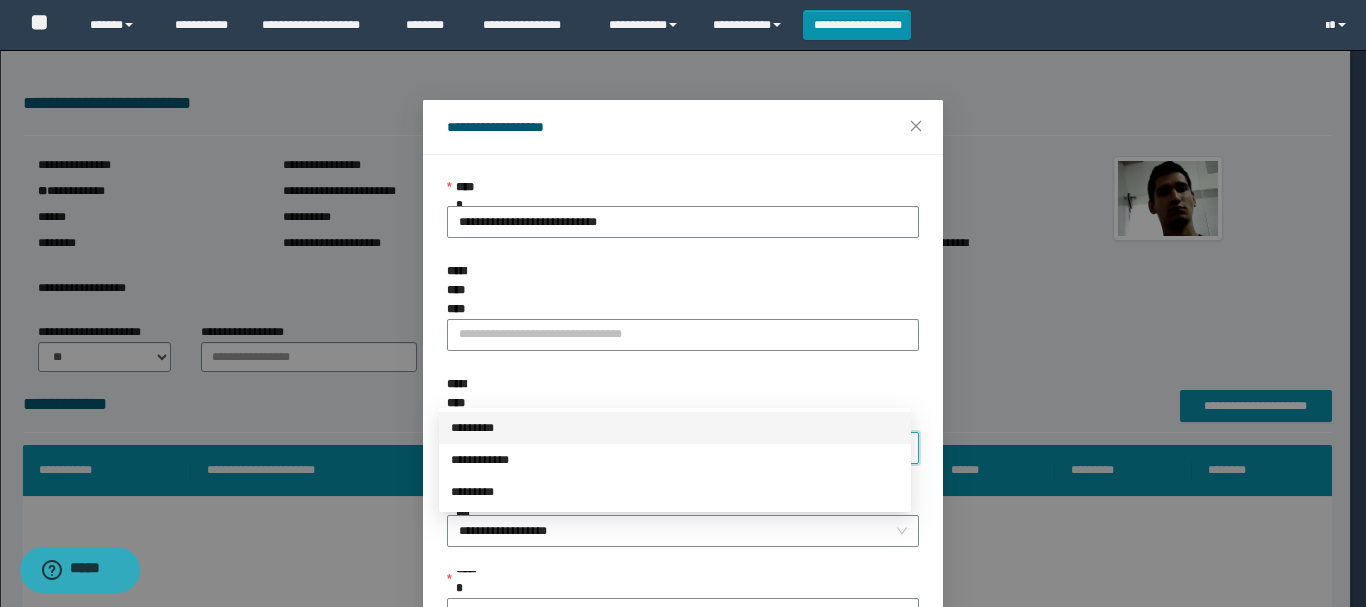 click on "*********" at bounding box center (675, 428) 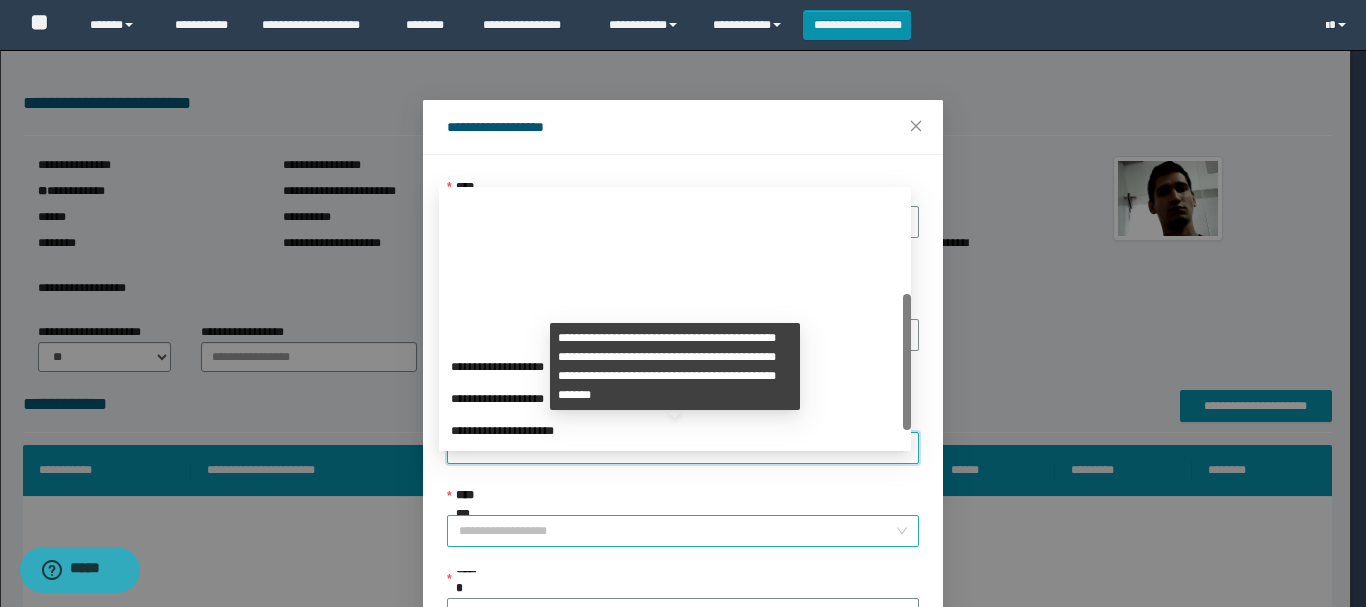 click on "**********" at bounding box center [683, 531] 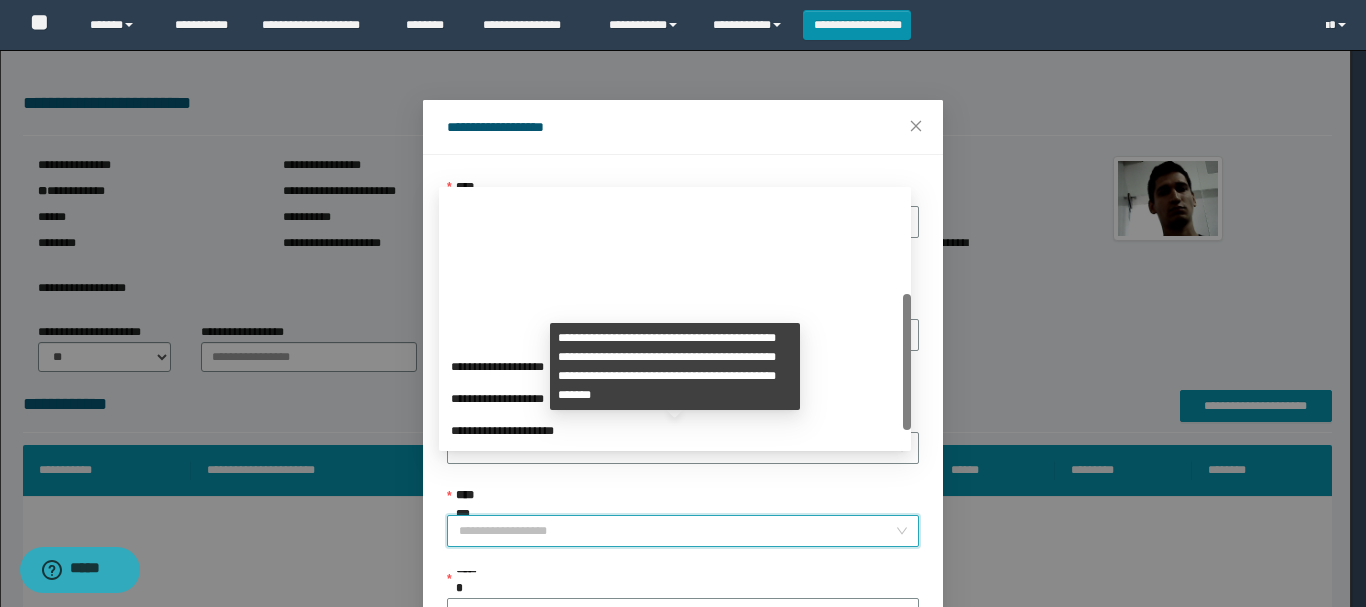 scroll, scrollTop: 192, scrollLeft: 0, axis: vertical 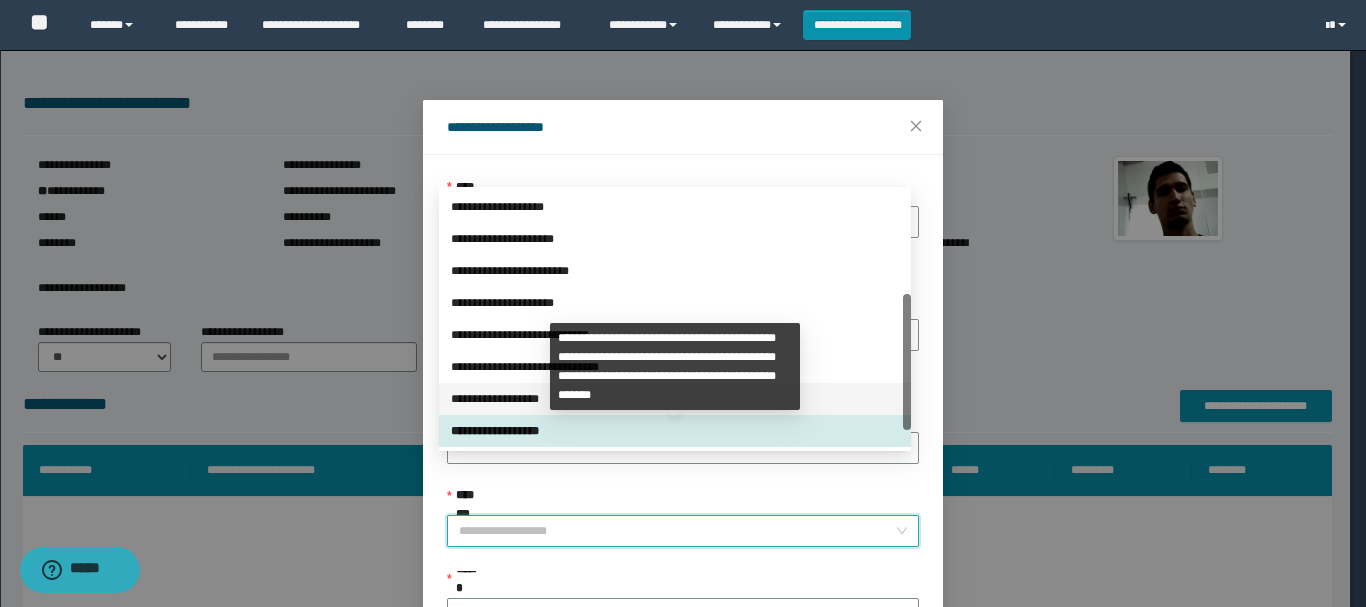 click on "**********" at bounding box center [675, 399] 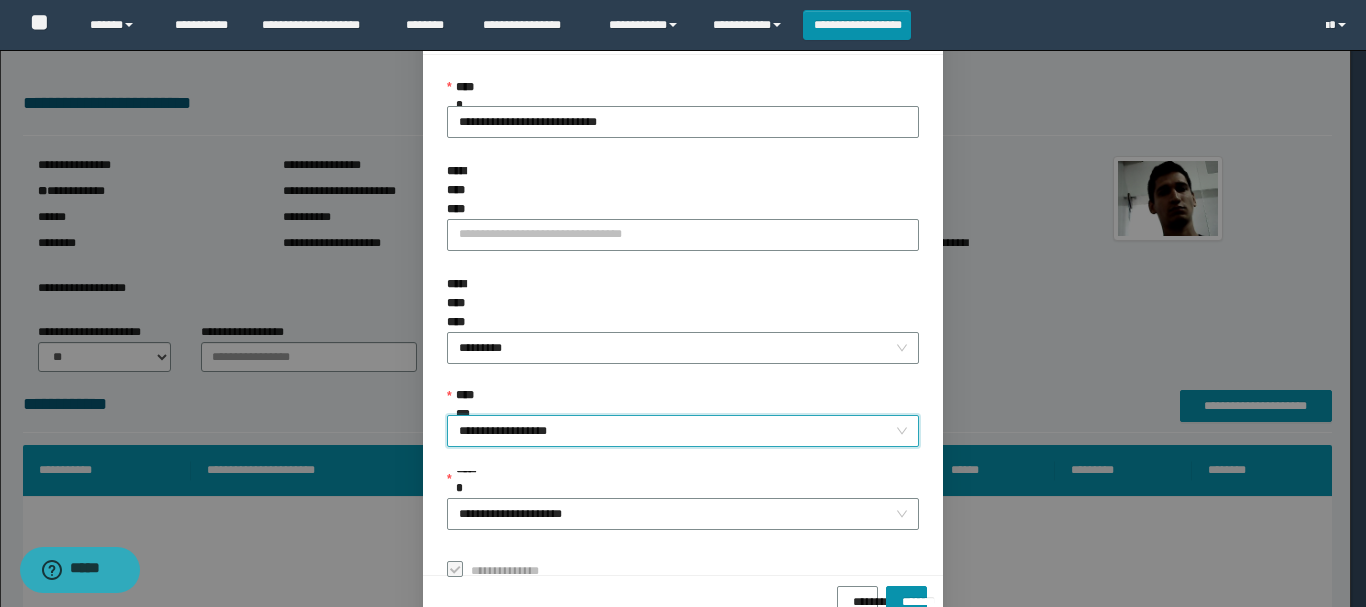 scroll, scrollTop: 145, scrollLeft: 0, axis: vertical 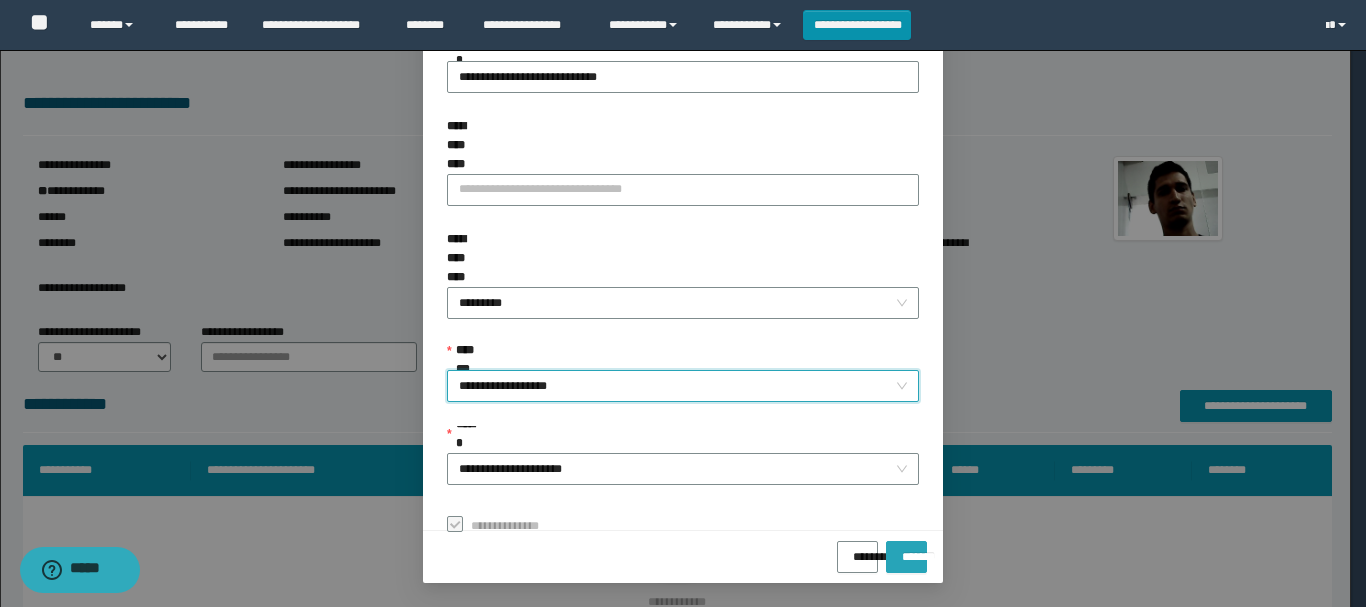 click on "*******" at bounding box center (906, 550) 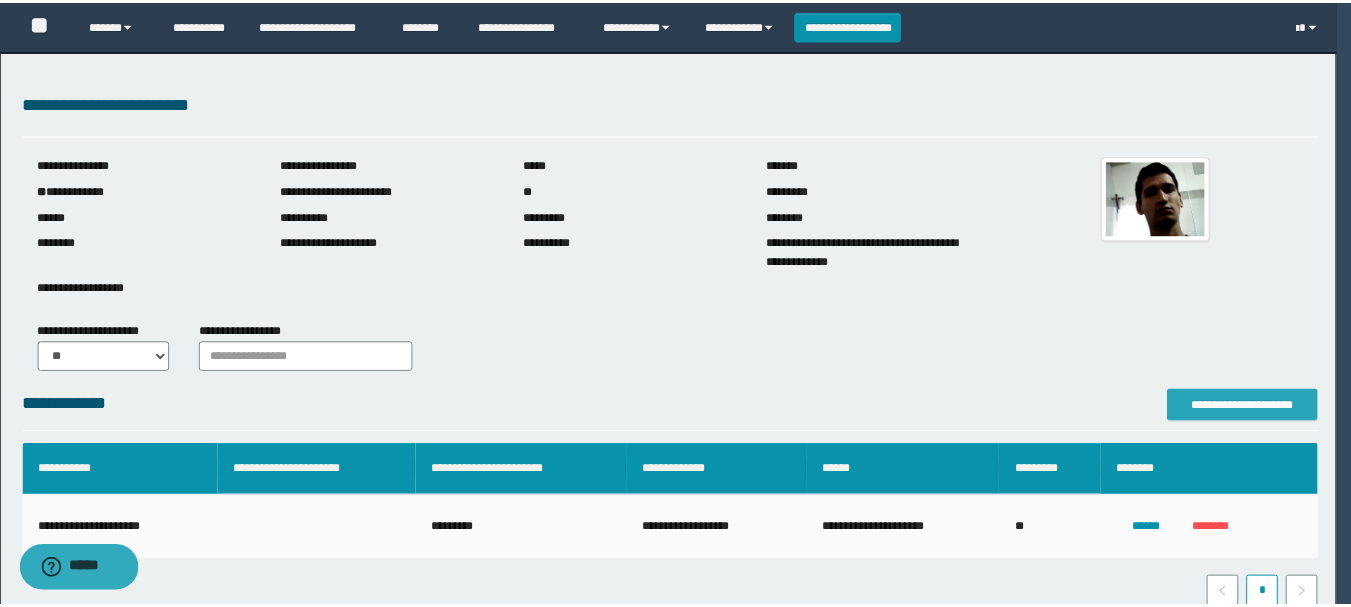scroll, scrollTop: 0, scrollLeft: 0, axis: both 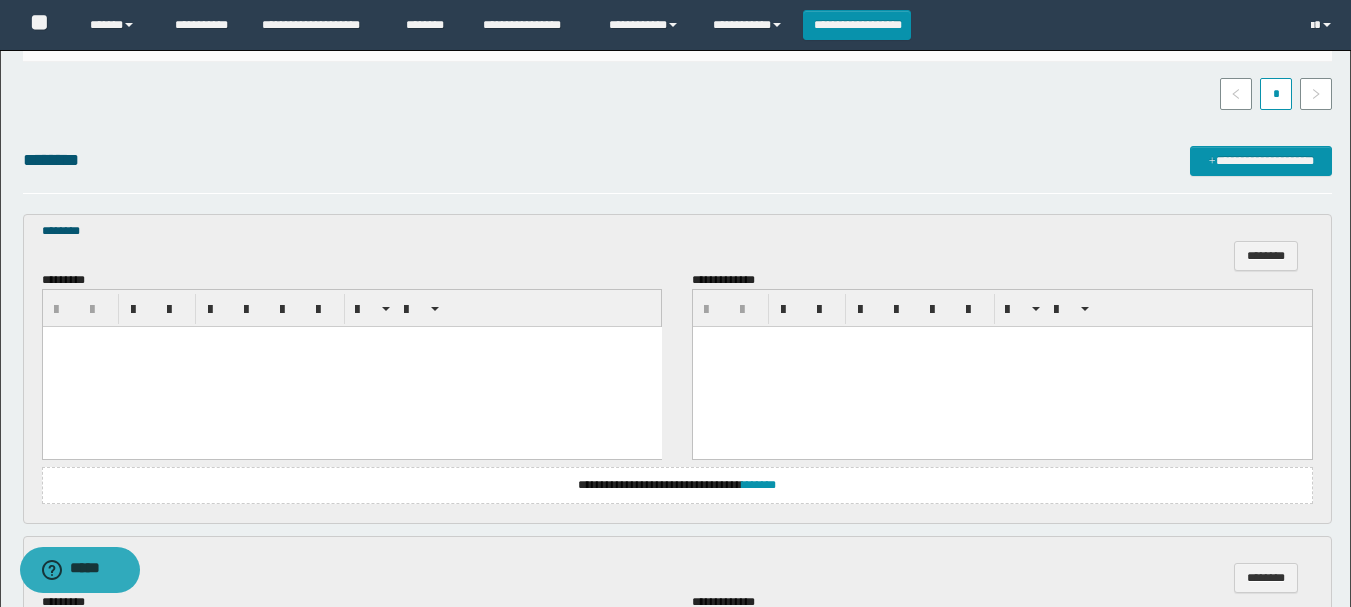 click at bounding box center (351, 367) 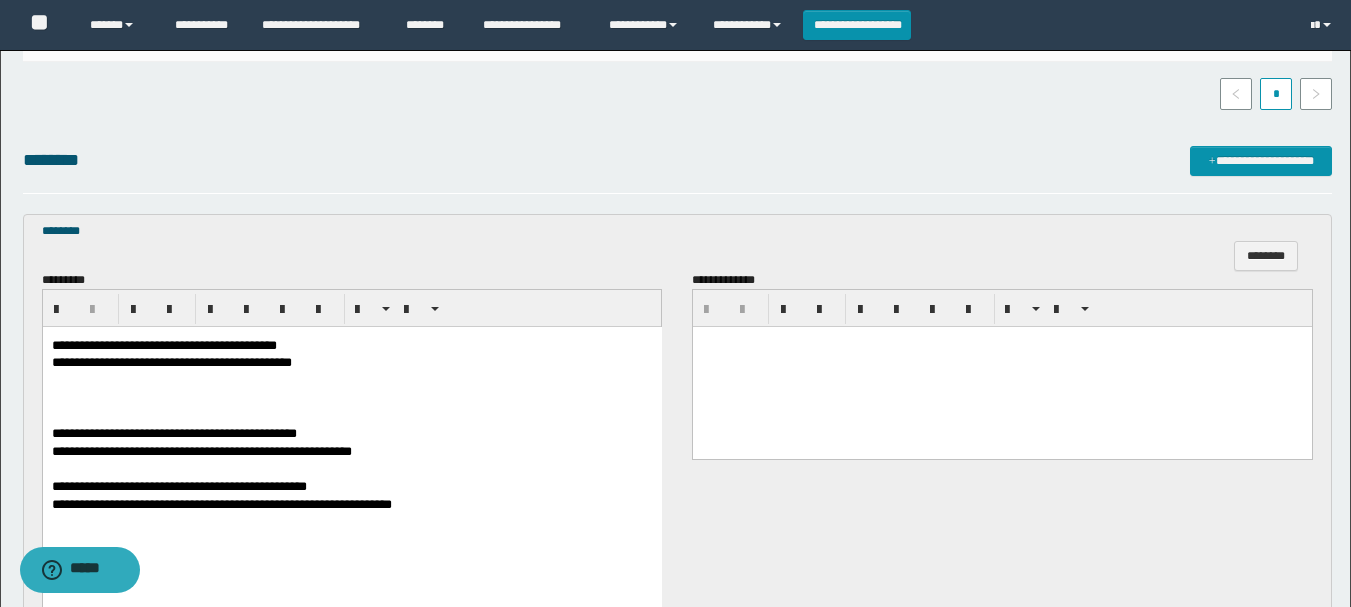scroll, scrollTop: 700, scrollLeft: 0, axis: vertical 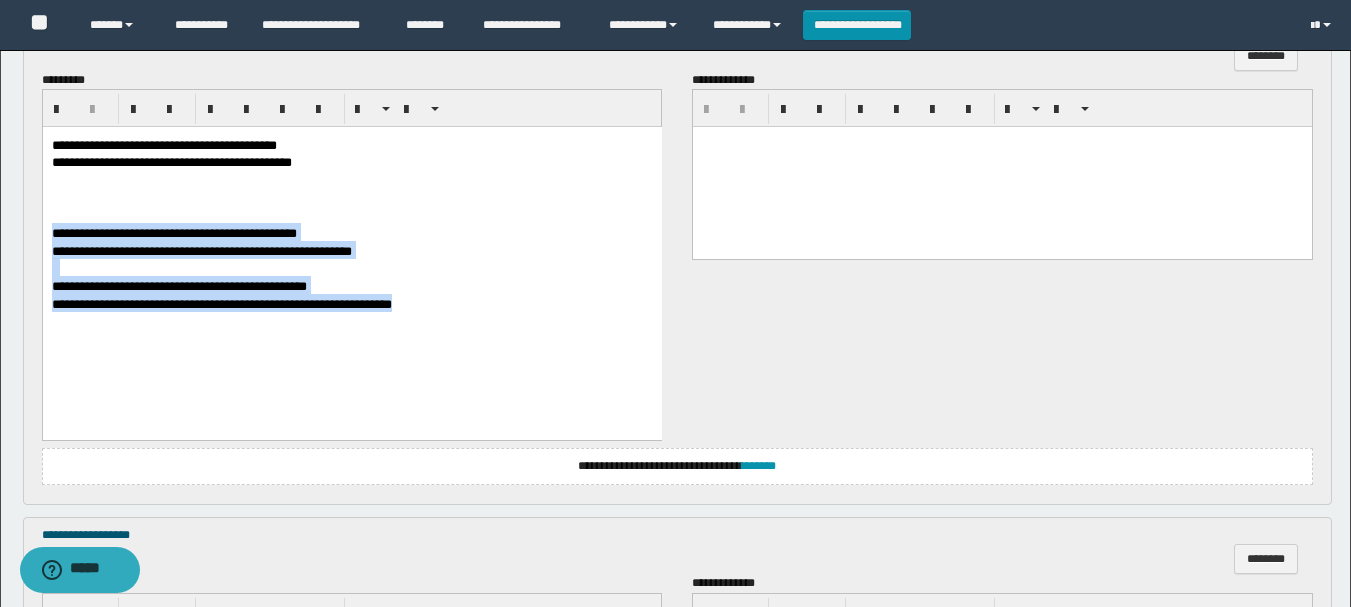 drag, startPoint x: 49, startPoint y: 243, endPoint x: 450, endPoint y: 365, distance: 419.14795 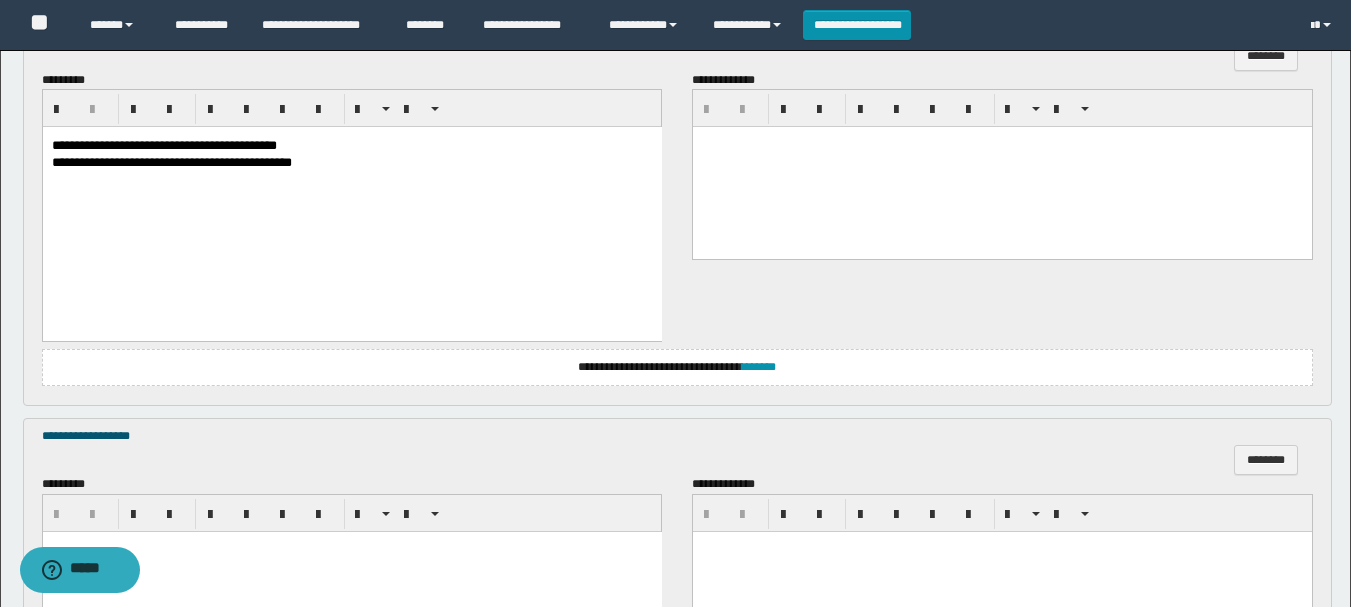 click on "**********" at bounding box center [351, 144] 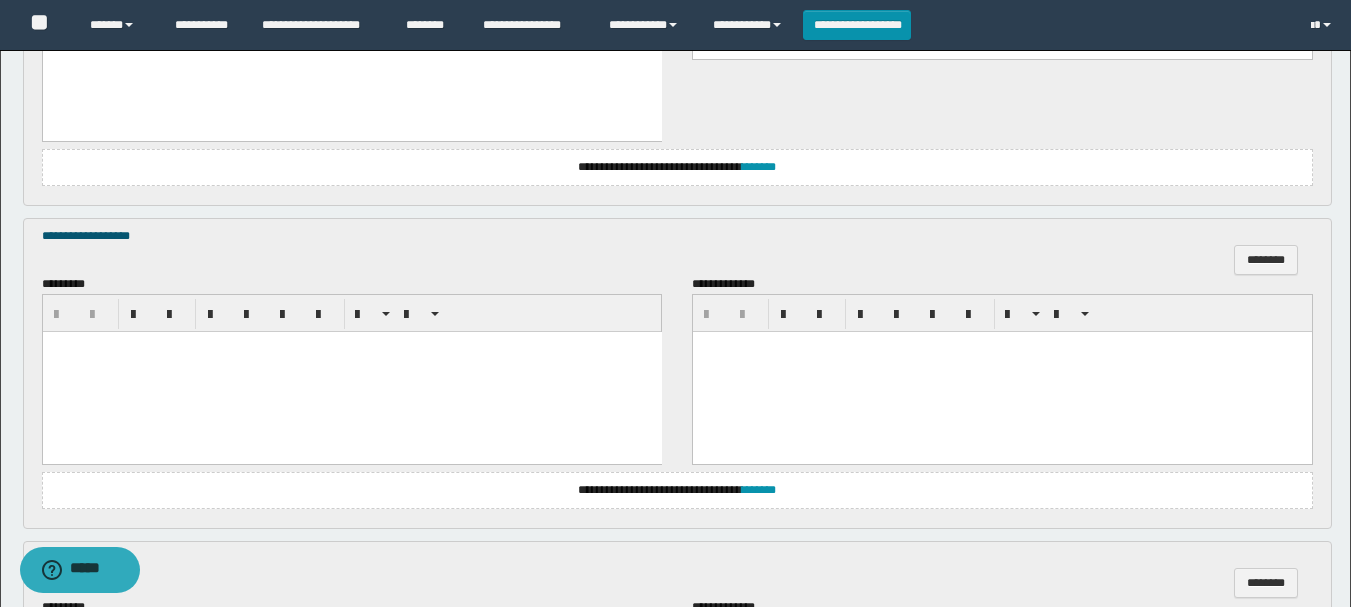click at bounding box center [351, 372] 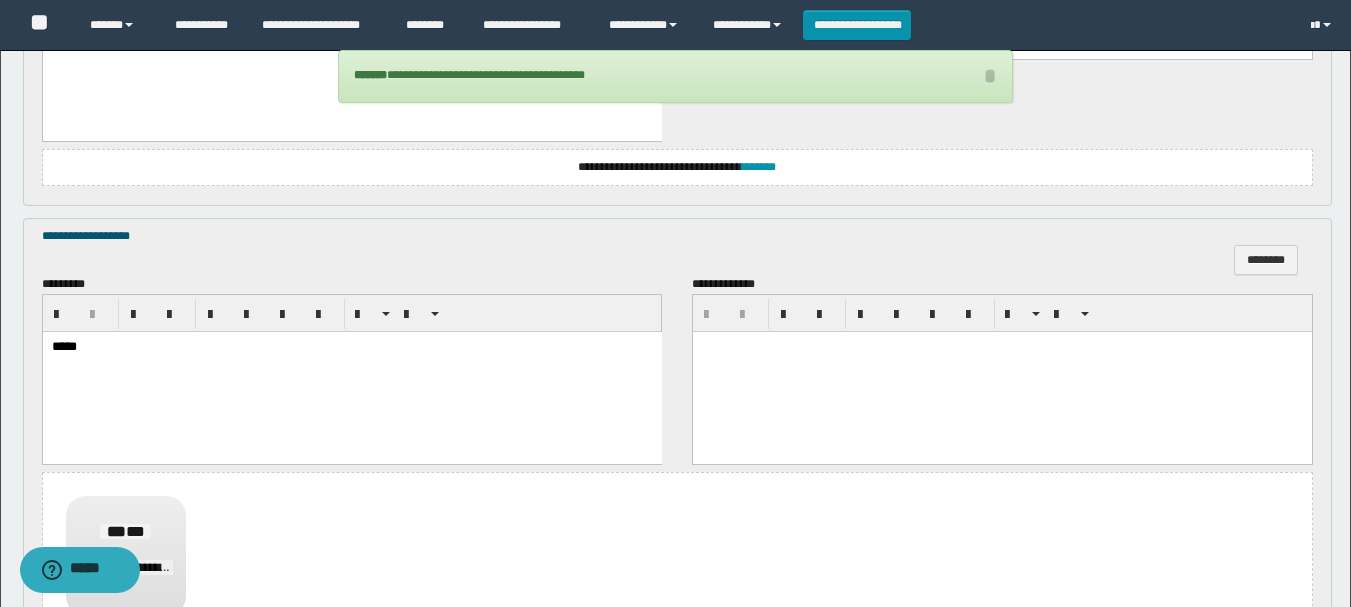 click on "**********" at bounding box center [677, 567] 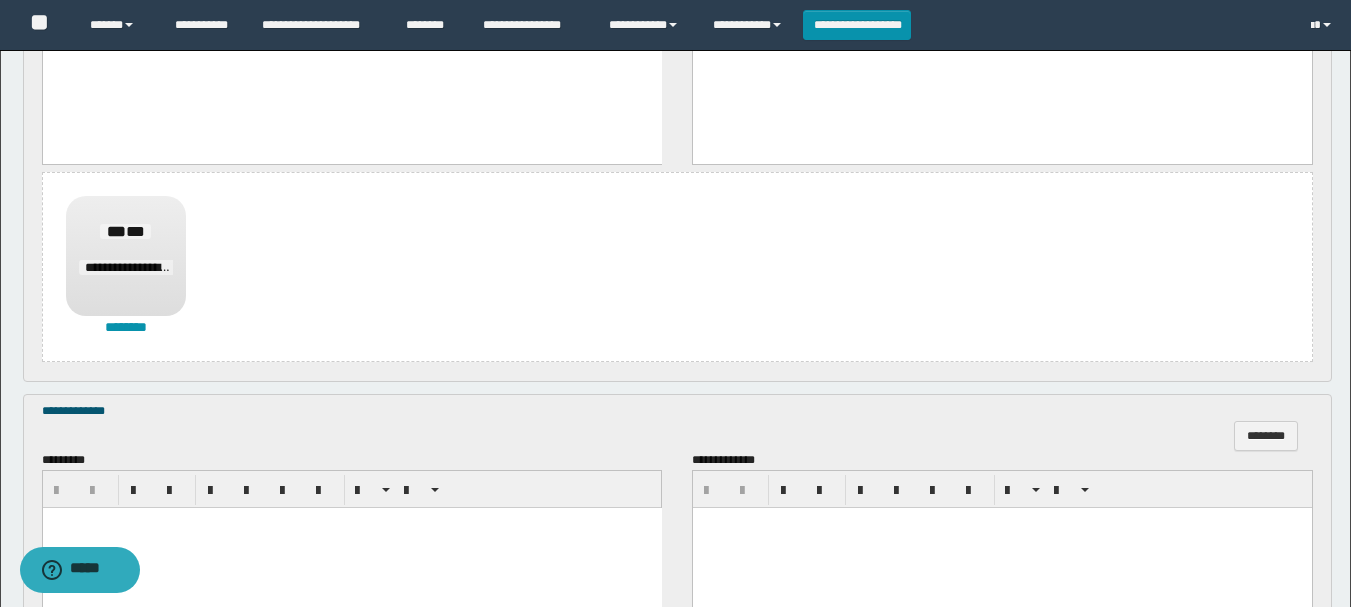 scroll, scrollTop: 1449, scrollLeft: 0, axis: vertical 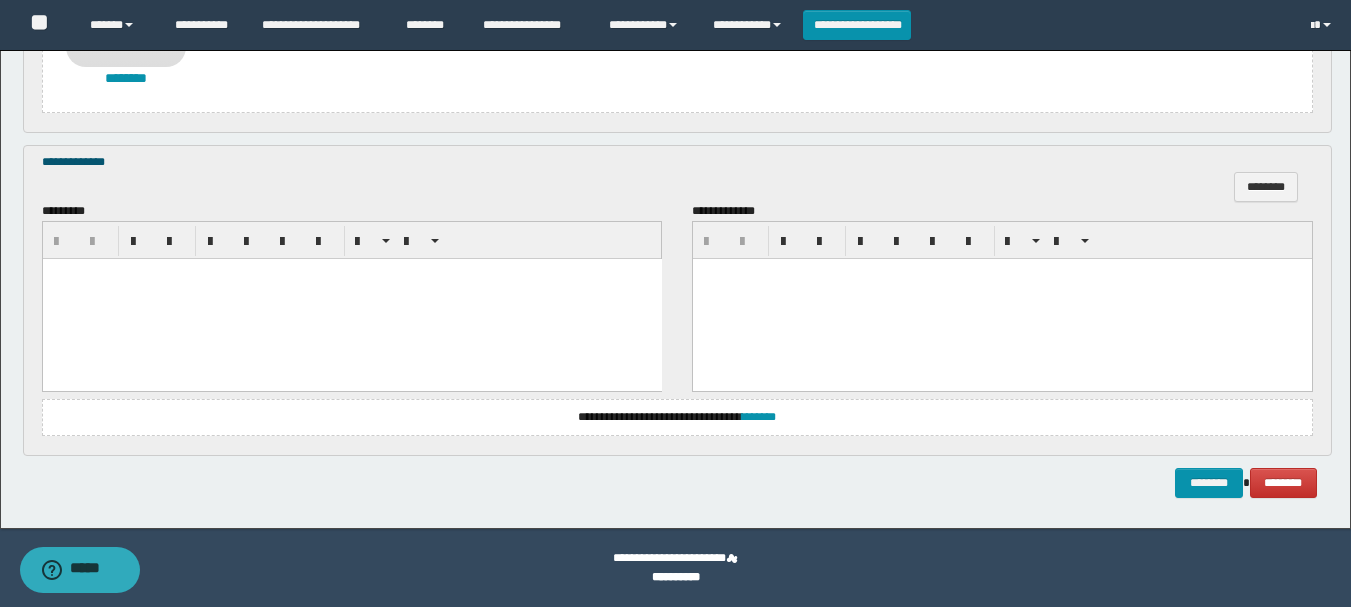 click at bounding box center [351, 299] 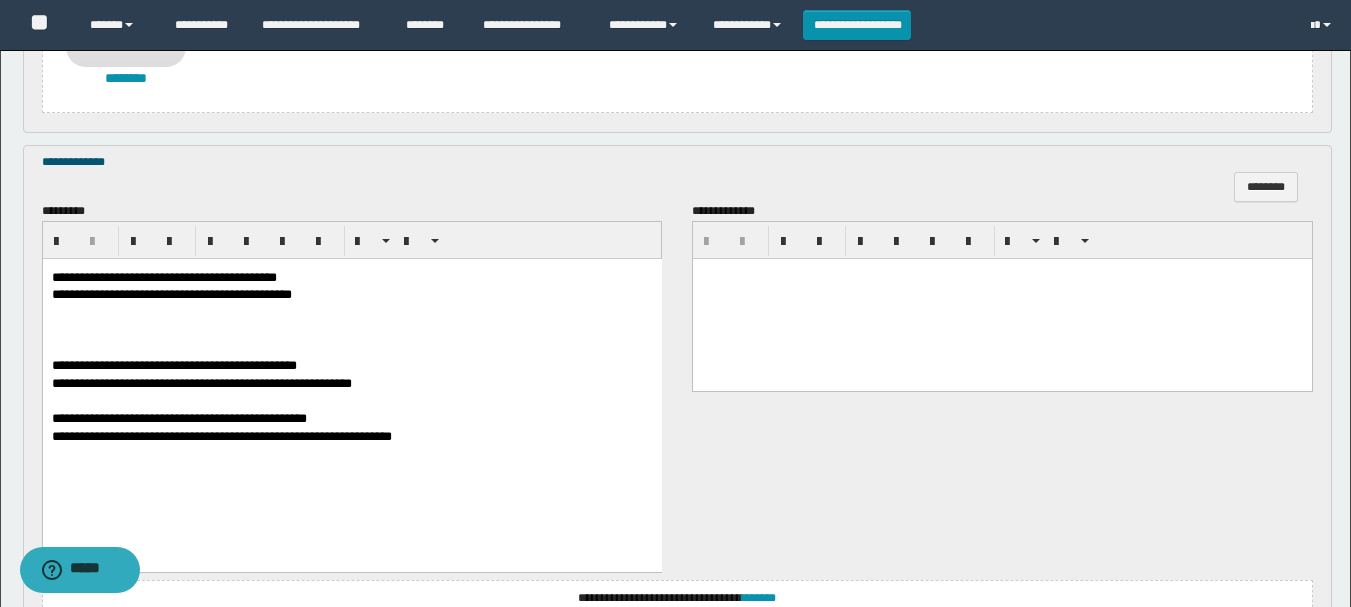 click on "**********" at bounding box center (351, 380) 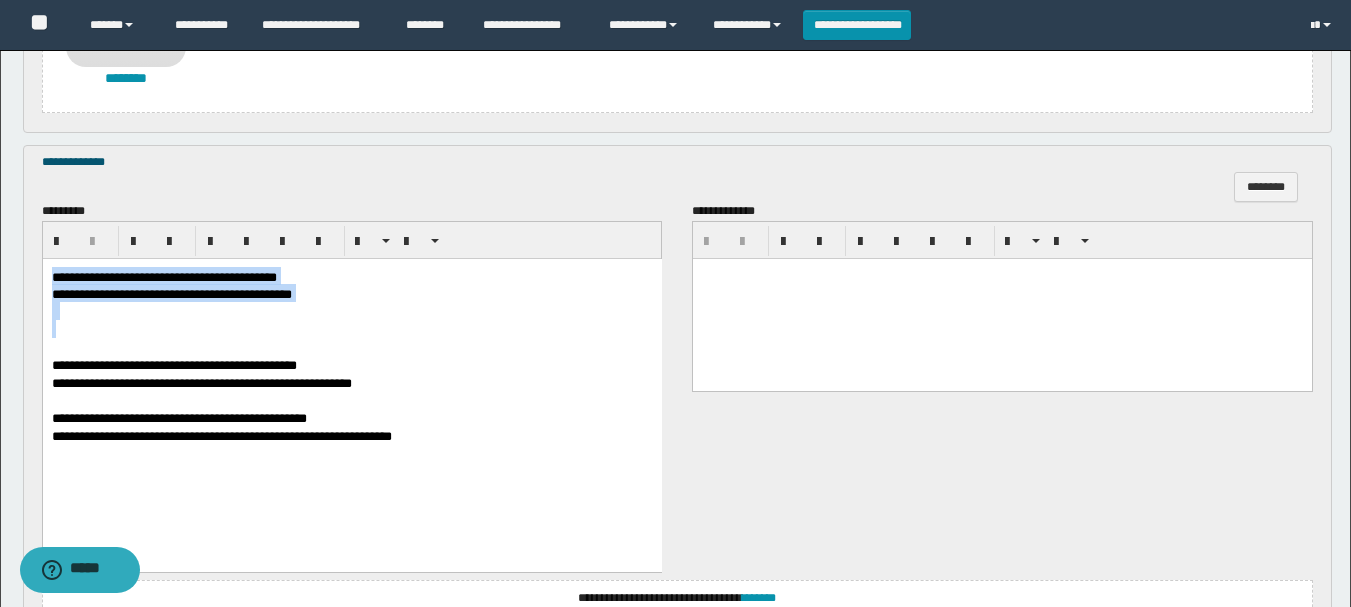 drag, startPoint x: 51, startPoint y: 278, endPoint x: 440, endPoint y: 336, distance: 393.30014 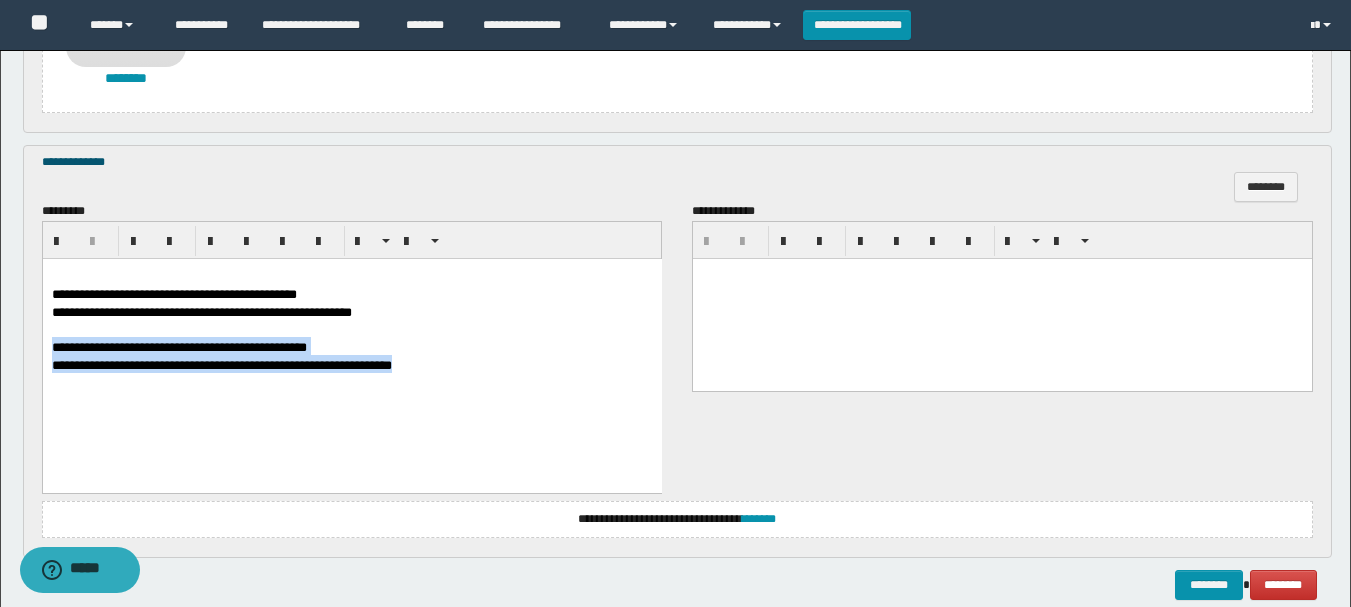 drag, startPoint x: 52, startPoint y: 354, endPoint x: 550, endPoint y: 402, distance: 500.3079 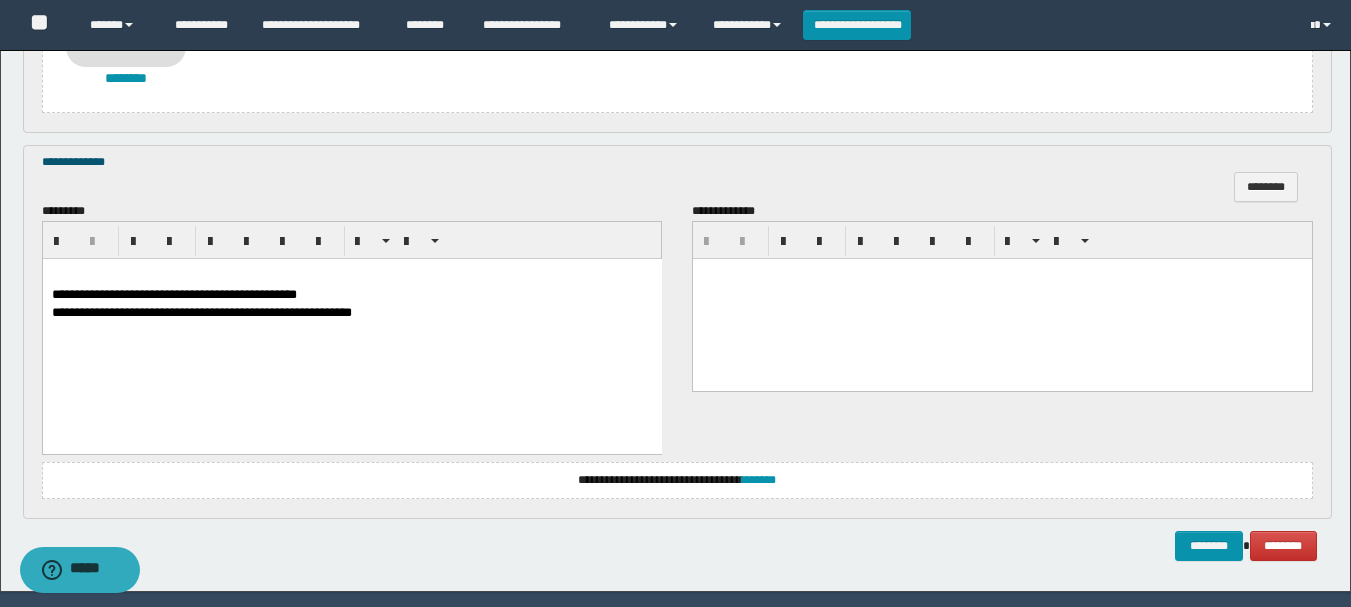 click on "**********" at bounding box center [173, 294] 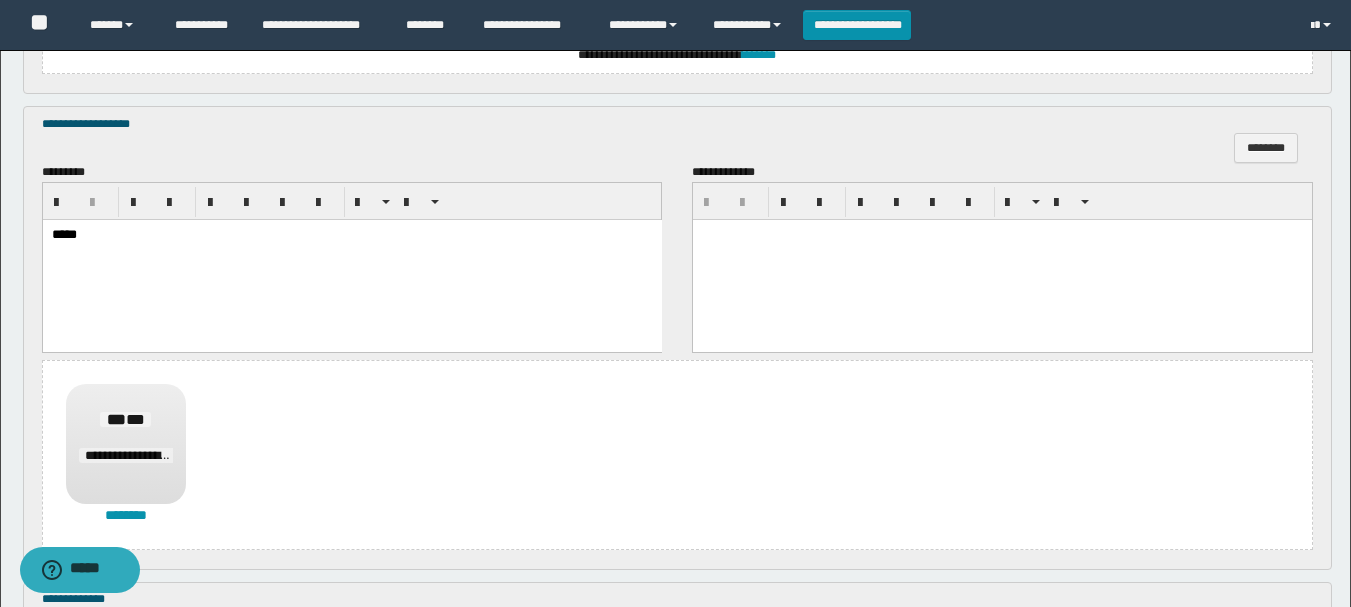 scroll, scrollTop: 1512, scrollLeft: 0, axis: vertical 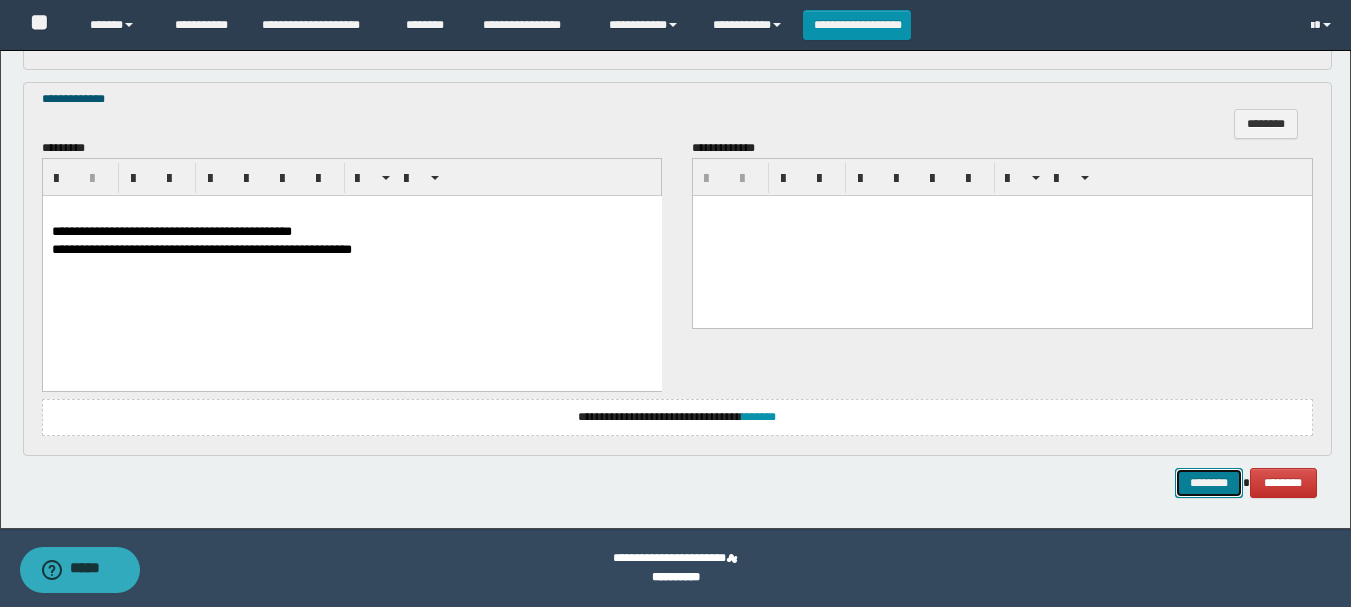 click on "********" at bounding box center [1209, 483] 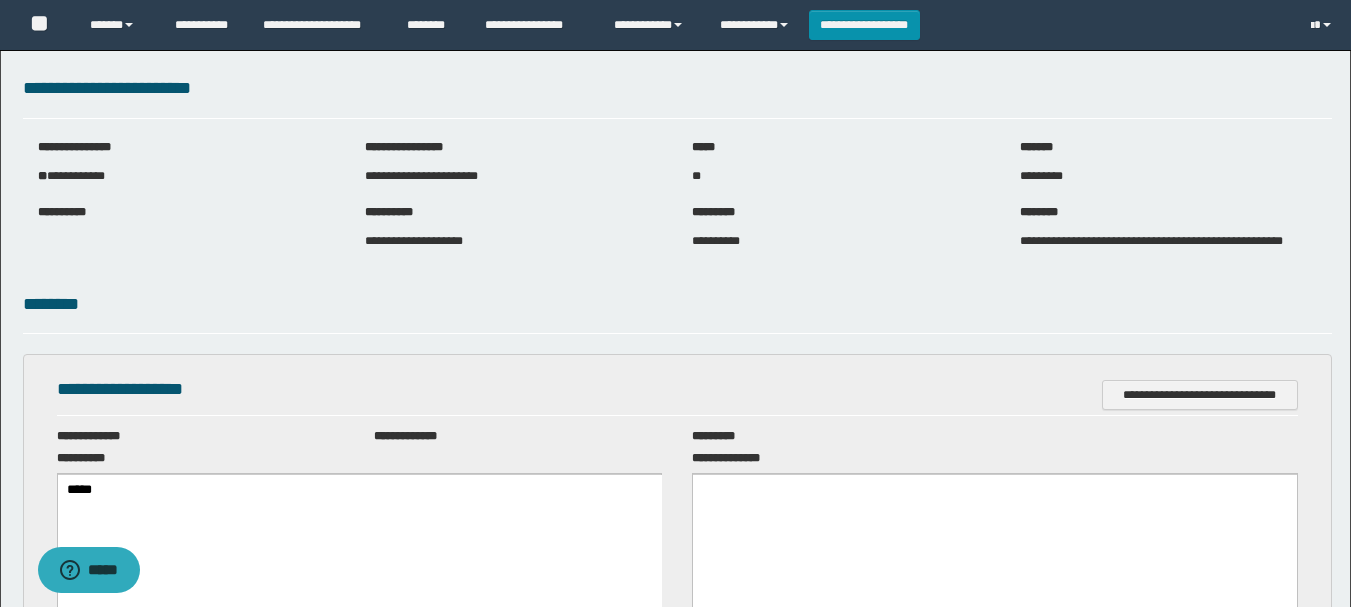 scroll, scrollTop: 0, scrollLeft: 0, axis: both 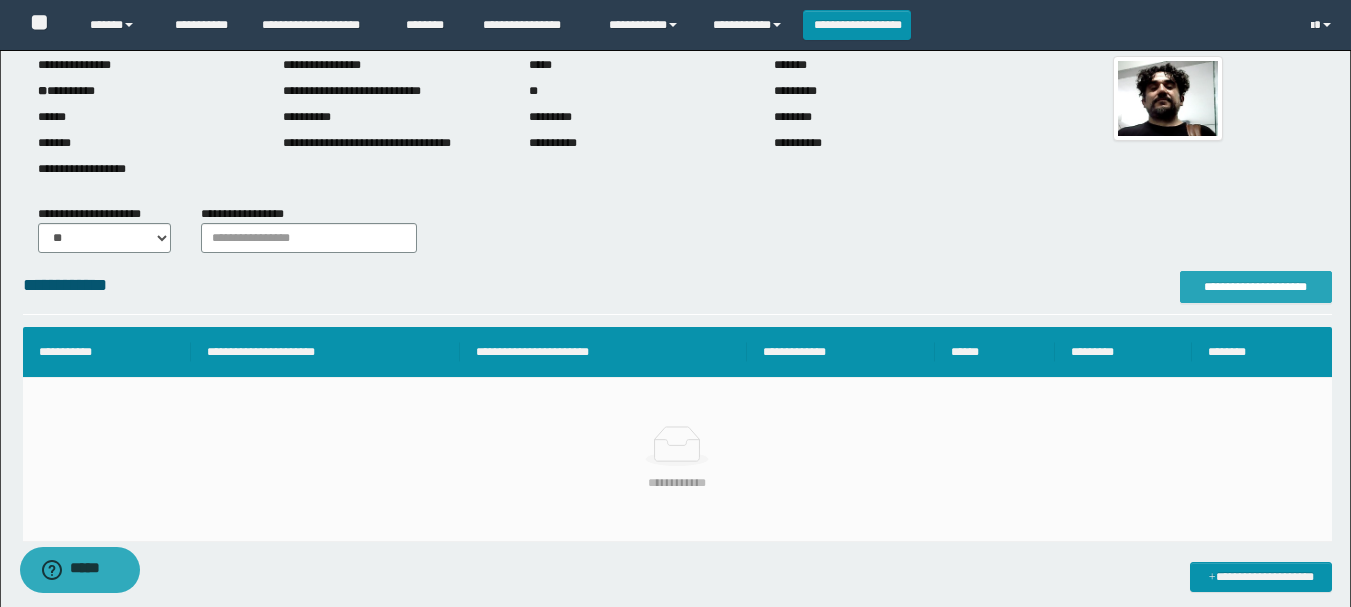 click on "**********" at bounding box center (1256, 287) 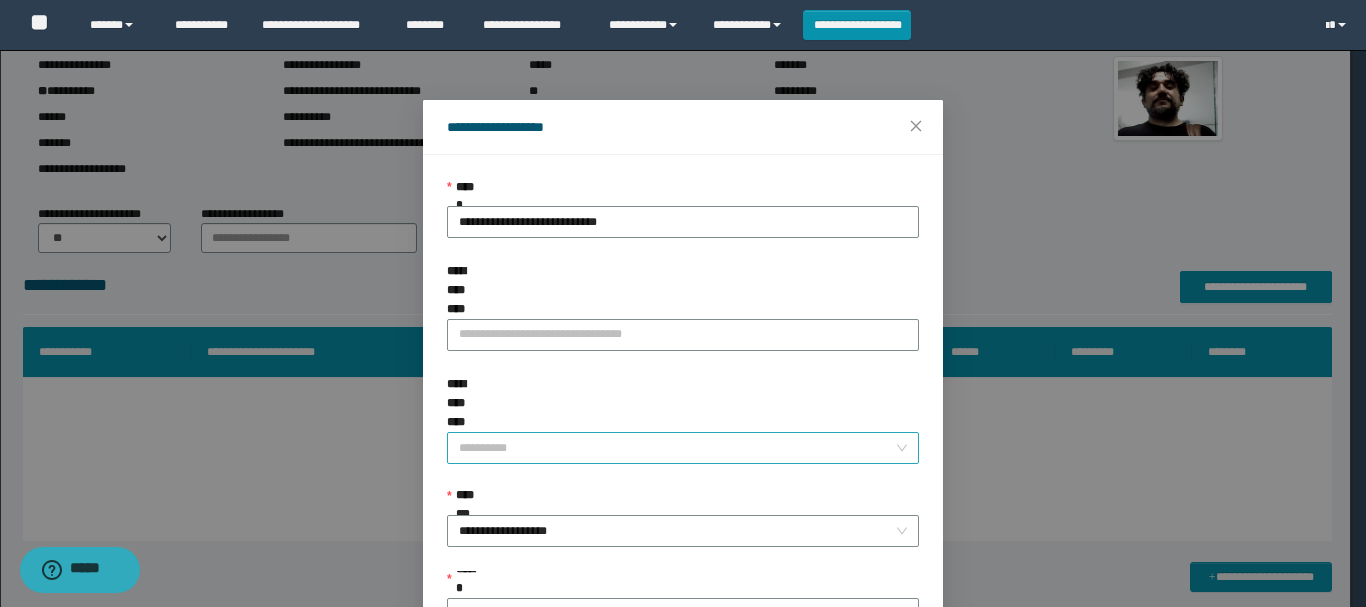 click on "**********" at bounding box center (677, 448) 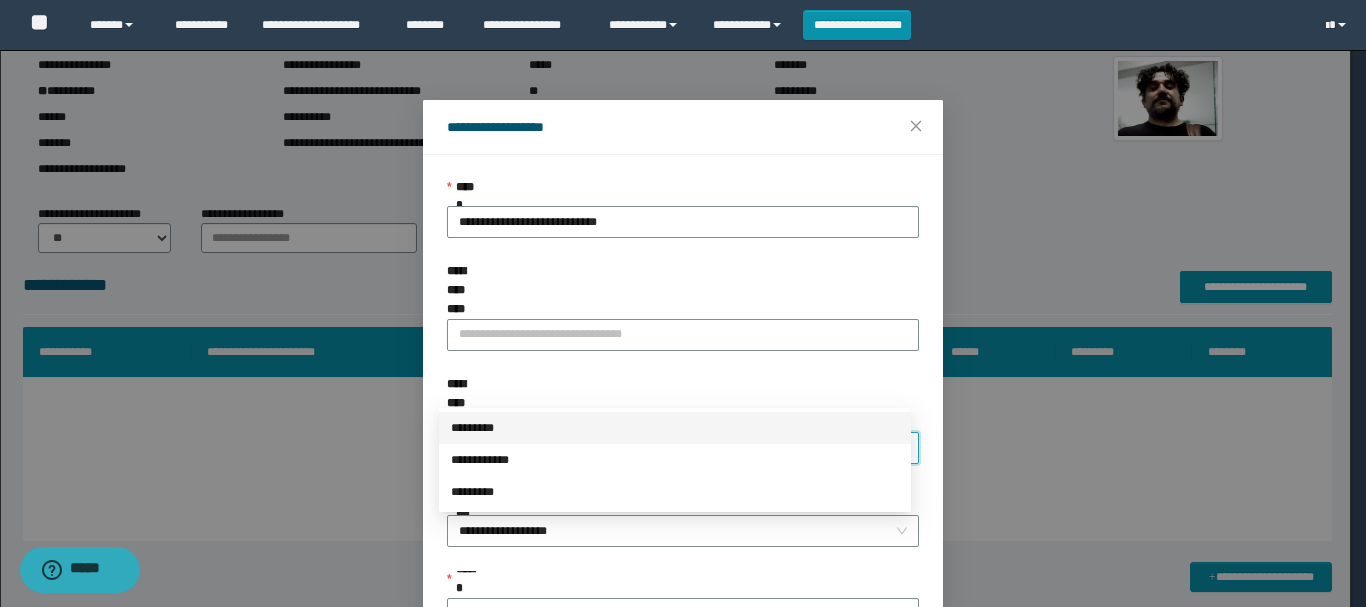 click on "*********" at bounding box center (675, 428) 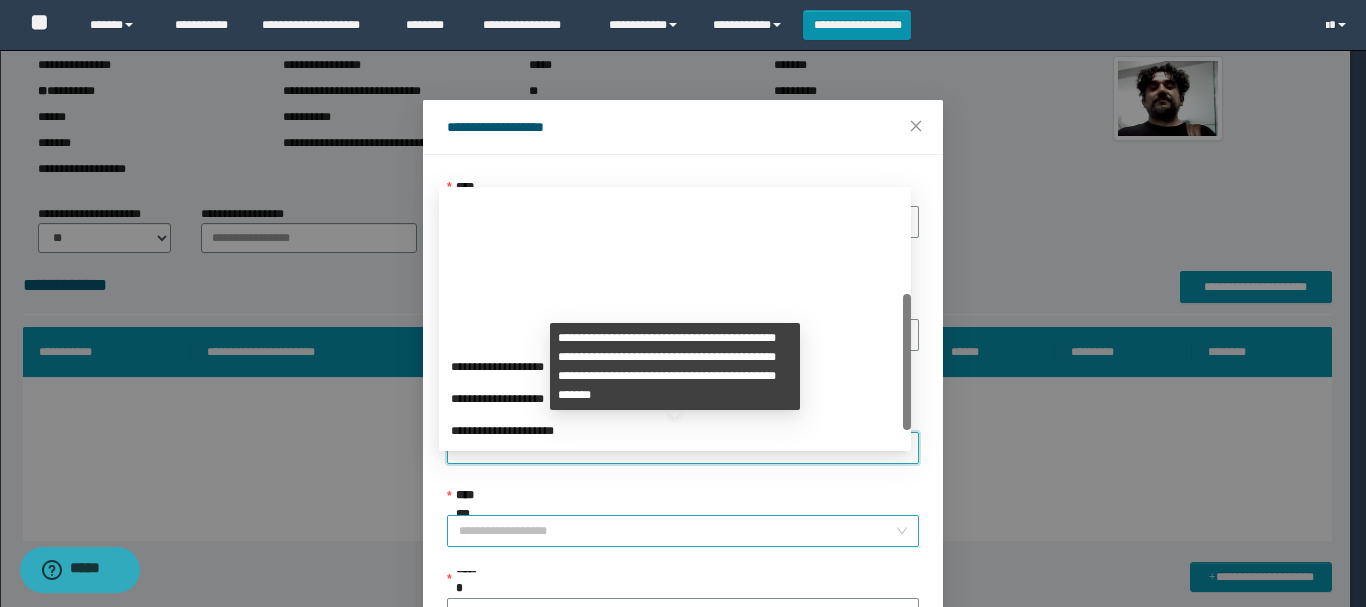 click on "**********" at bounding box center (683, 531) 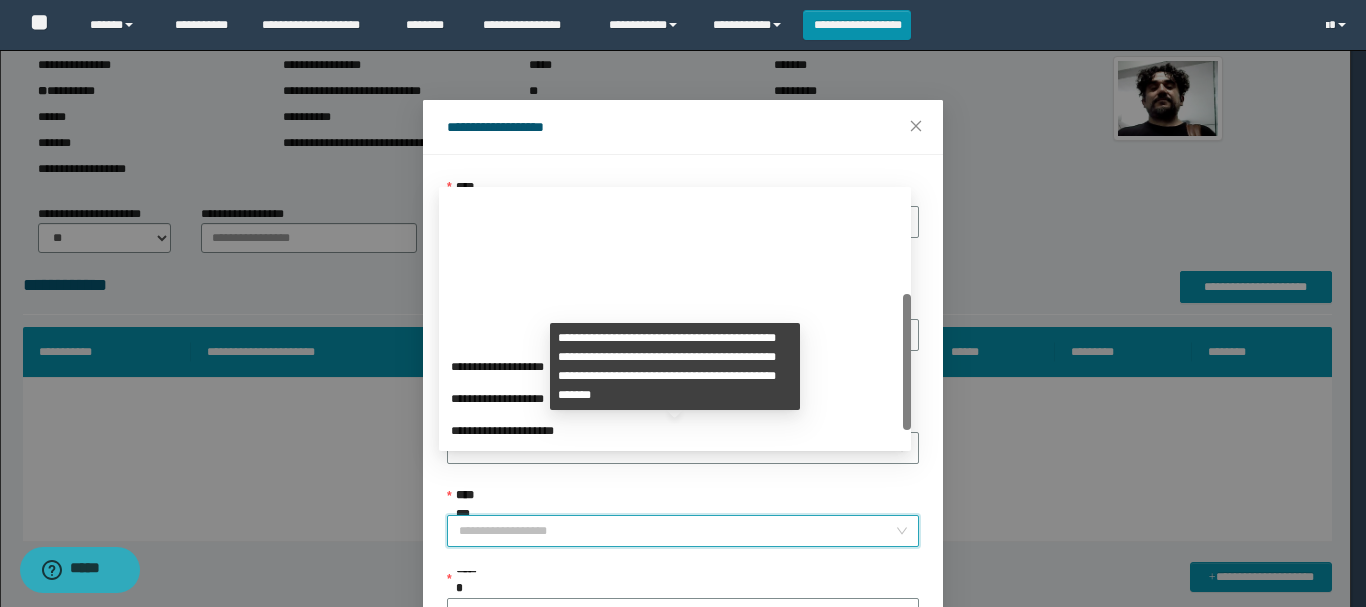 scroll, scrollTop: 192, scrollLeft: 0, axis: vertical 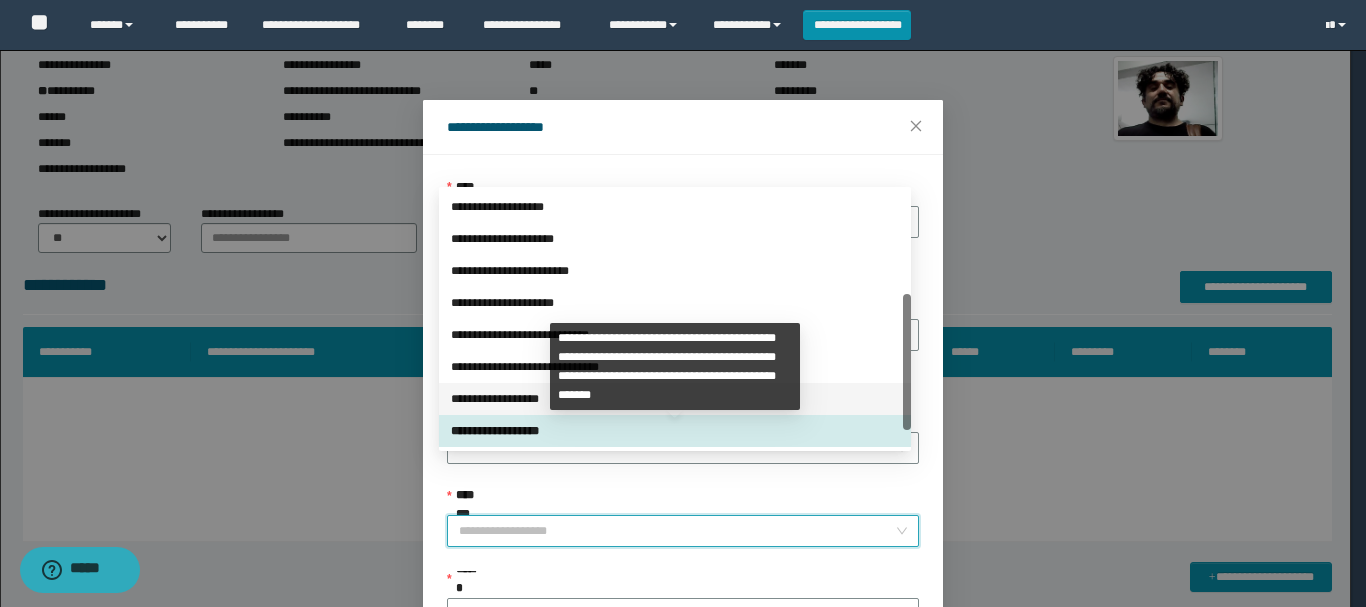click on "**********" at bounding box center (675, 399) 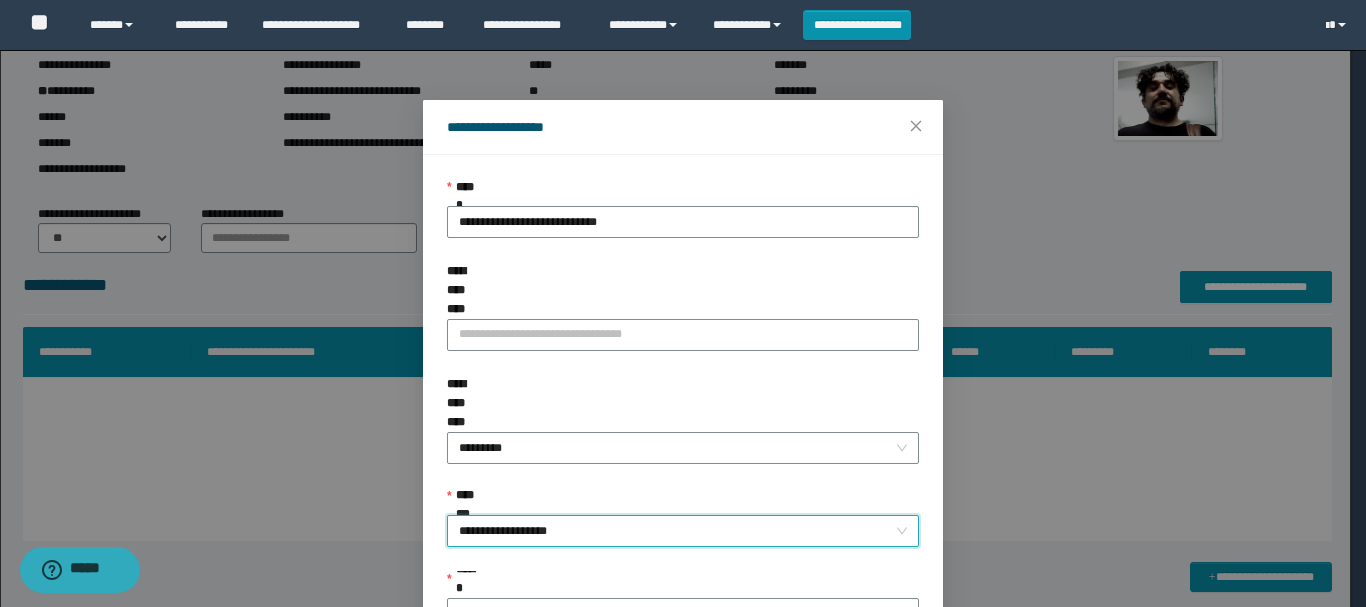 scroll, scrollTop: 145, scrollLeft: 0, axis: vertical 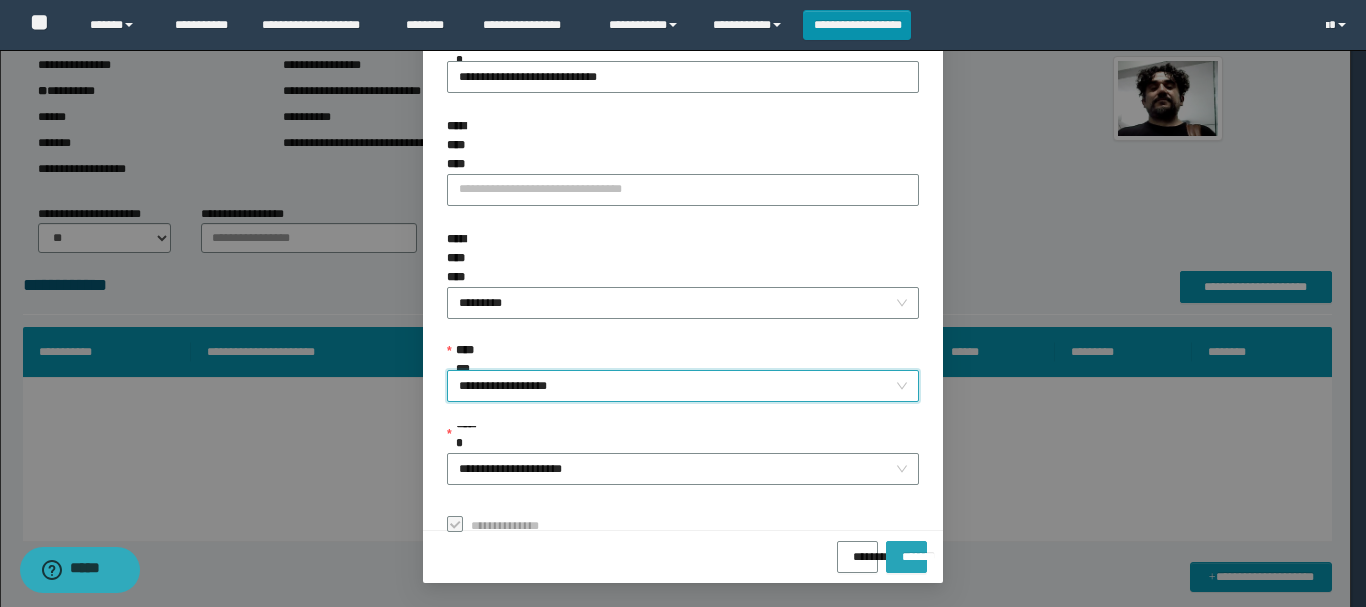 click on "*******" at bounding box center (906, 550) 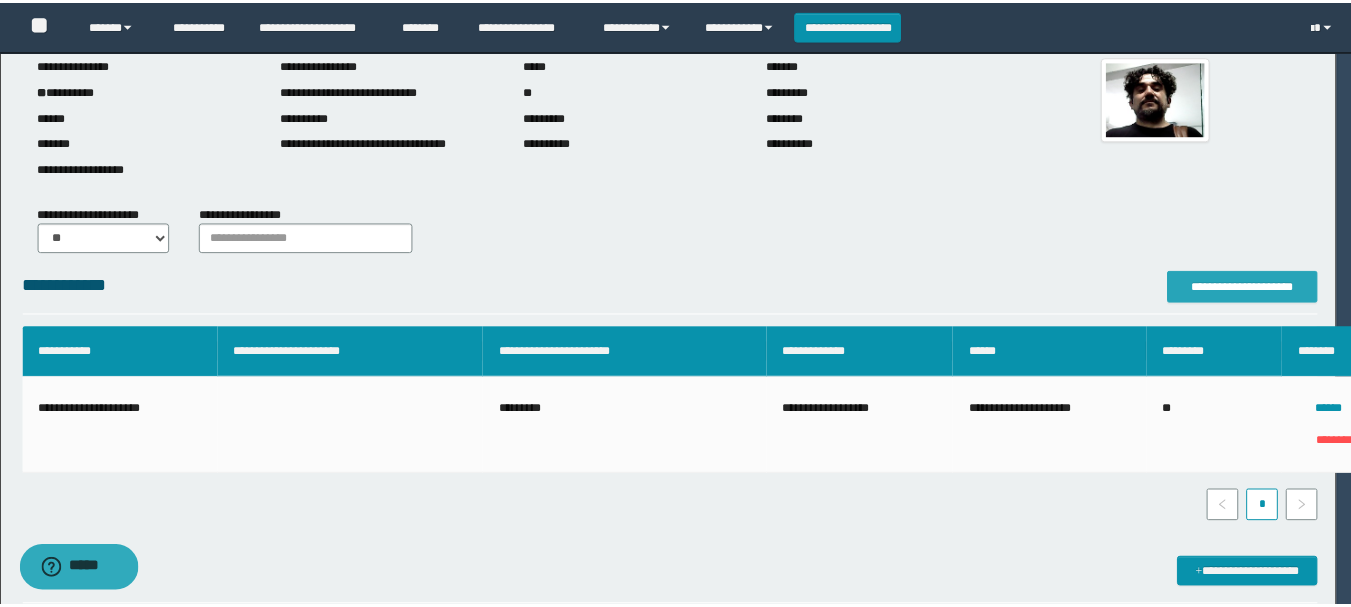 scroll, scrollTop: 0, scrollLeft: 0, axis: both 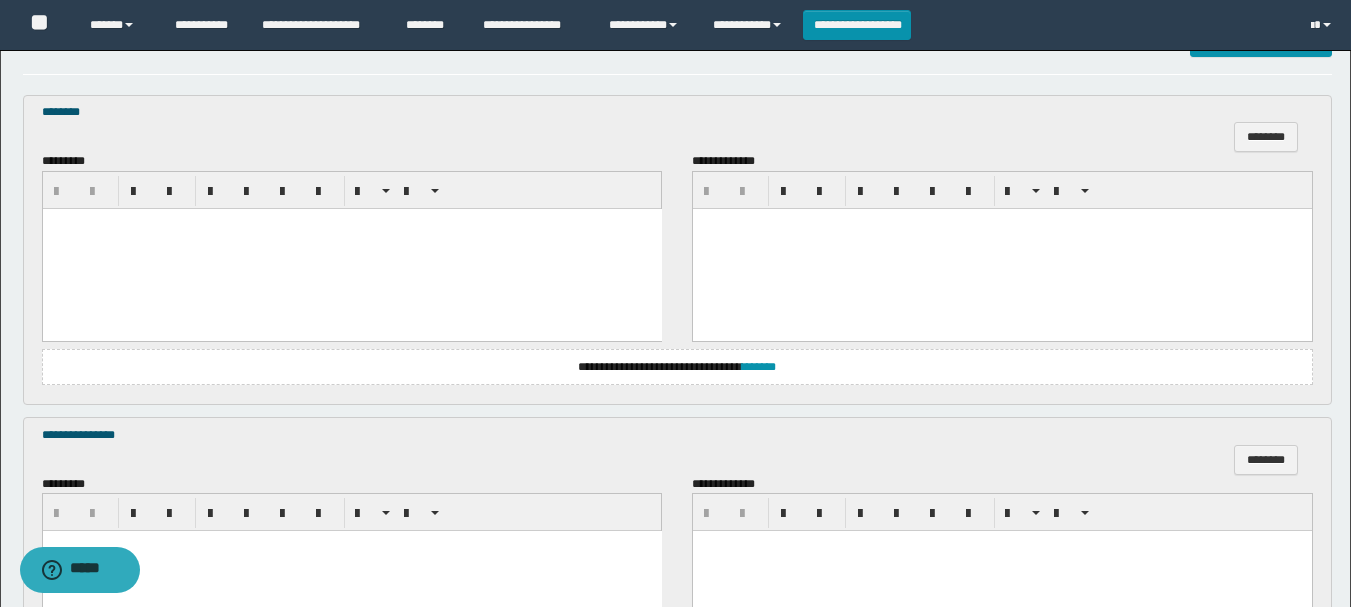 click at bounding box center [351, 248] 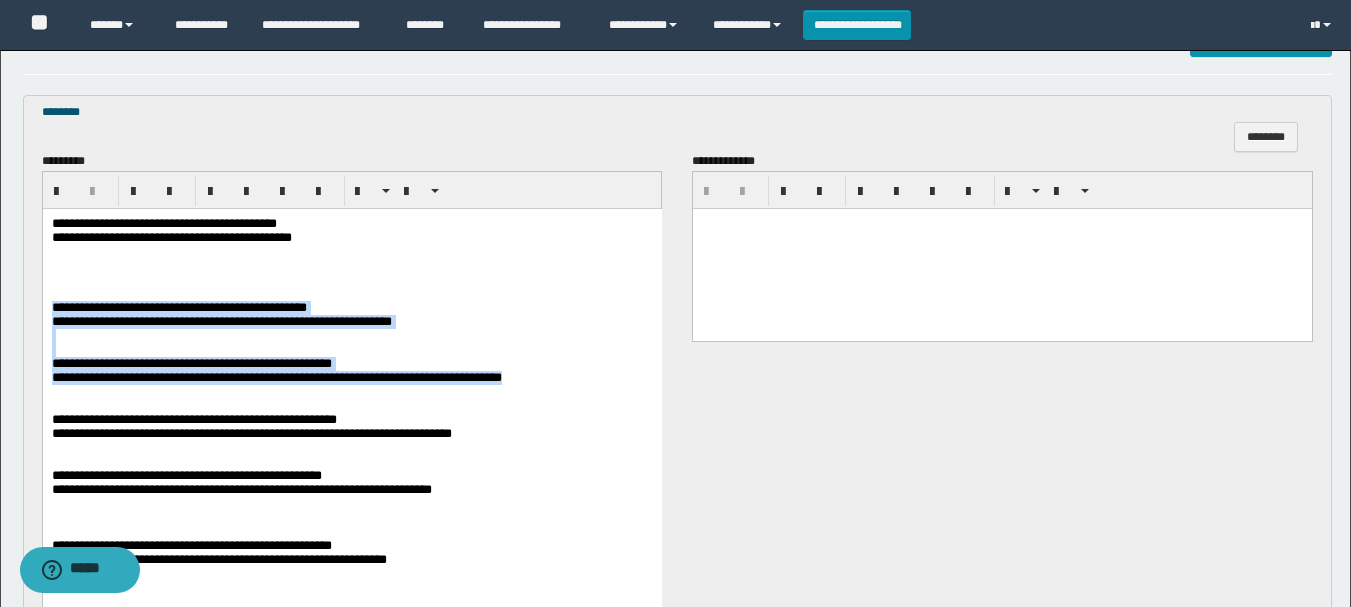 scroll, scrollTop: 700, scrollLeft: 0, axis: vertical 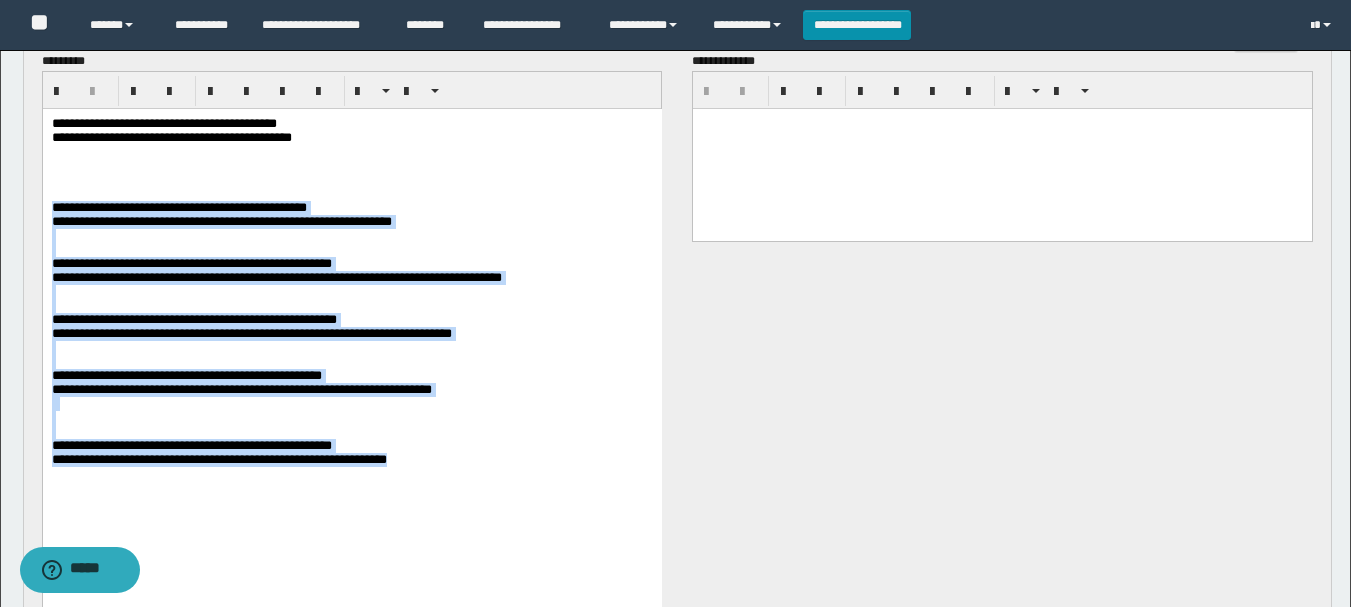 drag, startPoint x: 50, startPoint y: 220, endPoint x: 511, endPoint y: 516, distance: 547.8476 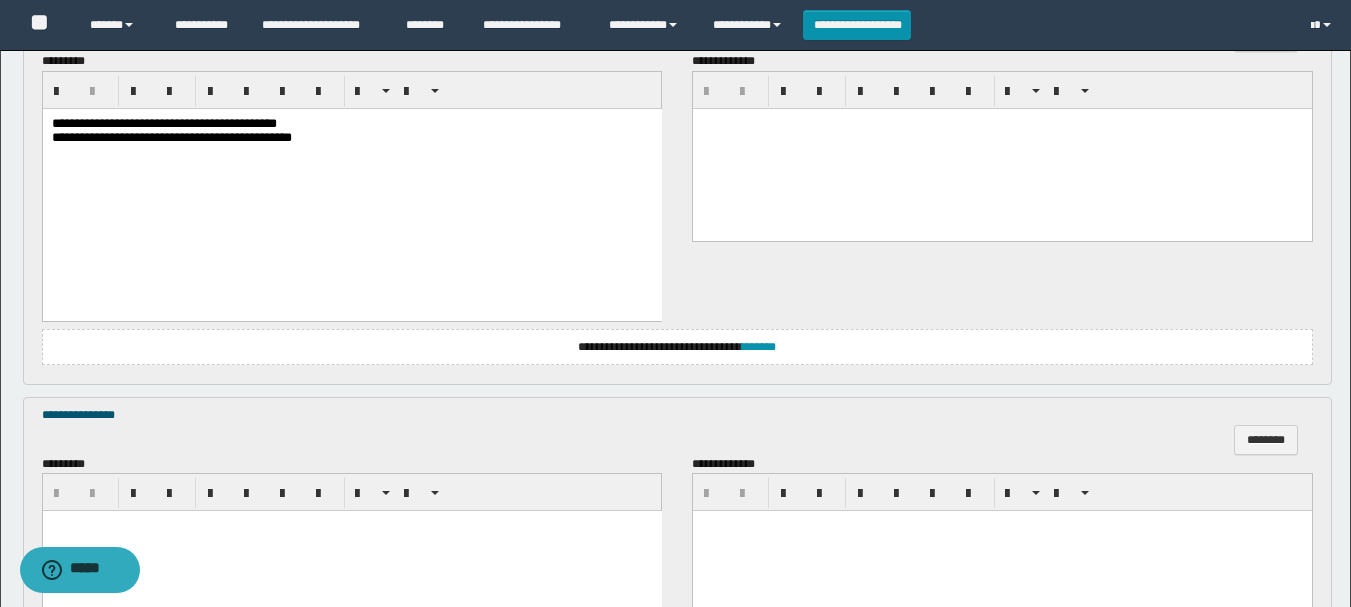 scroll, scrollTop: 900, scrollLeft: 0, axis: vertical 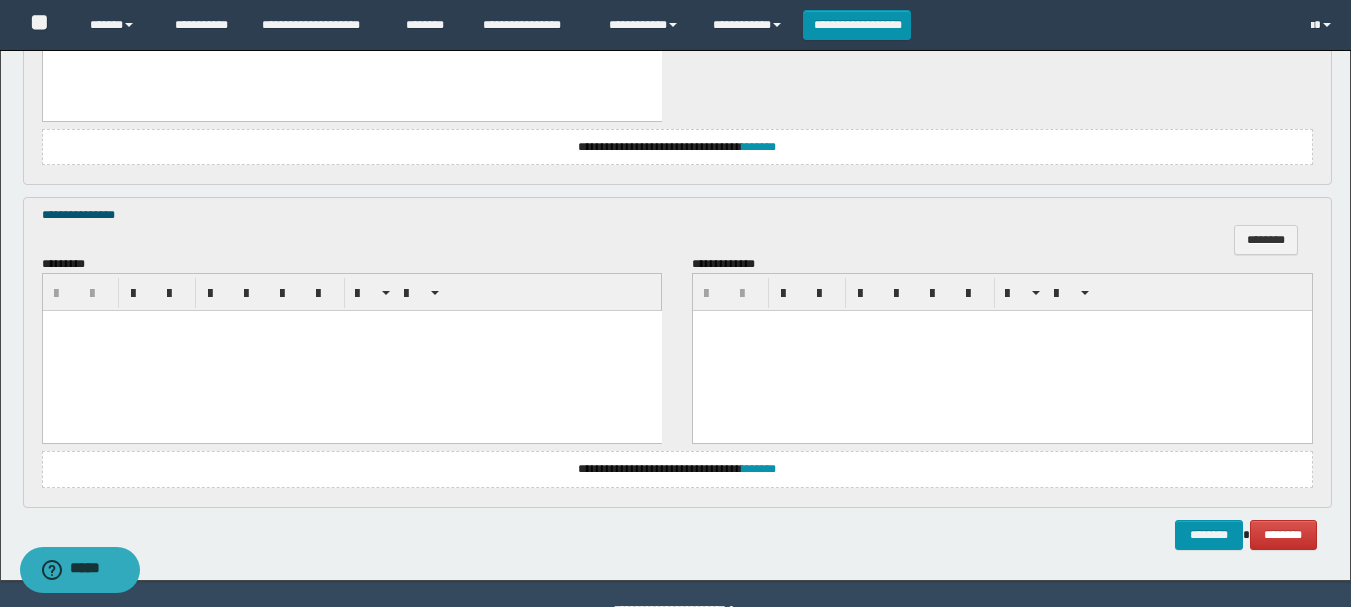 click at bounding box center (351, 351) 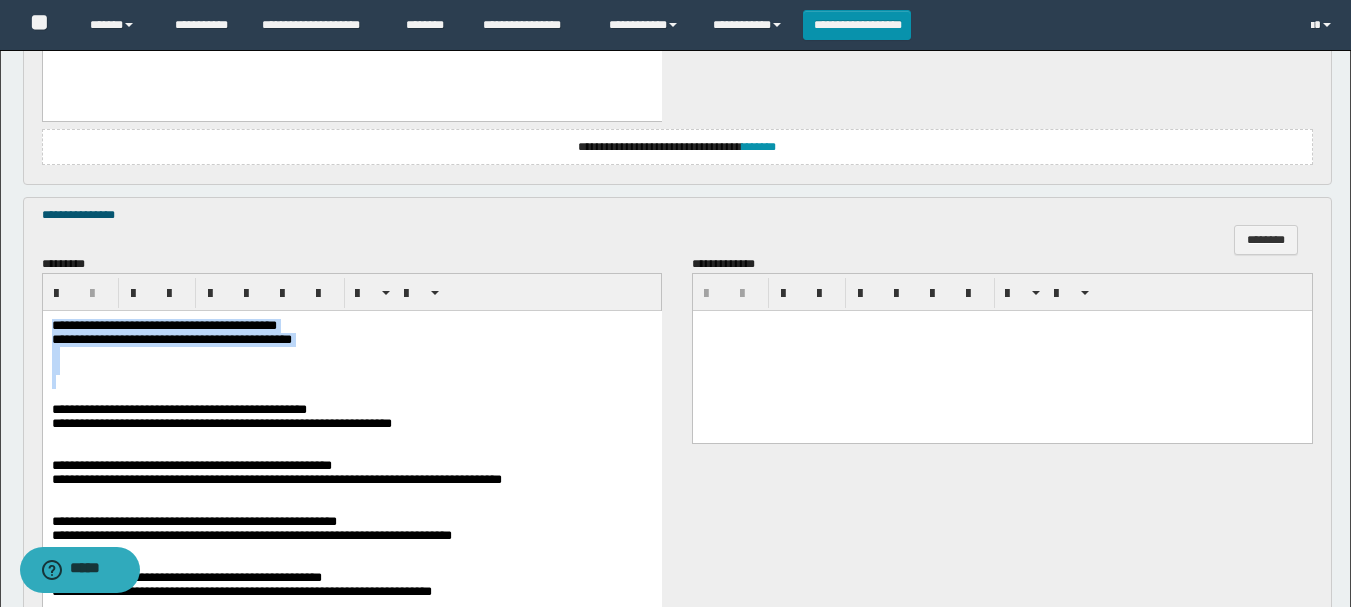 drag, startPoint x: 50, startPoint y: 325, endPoint x: 407, endPoint y: 387, distance: 362.34375 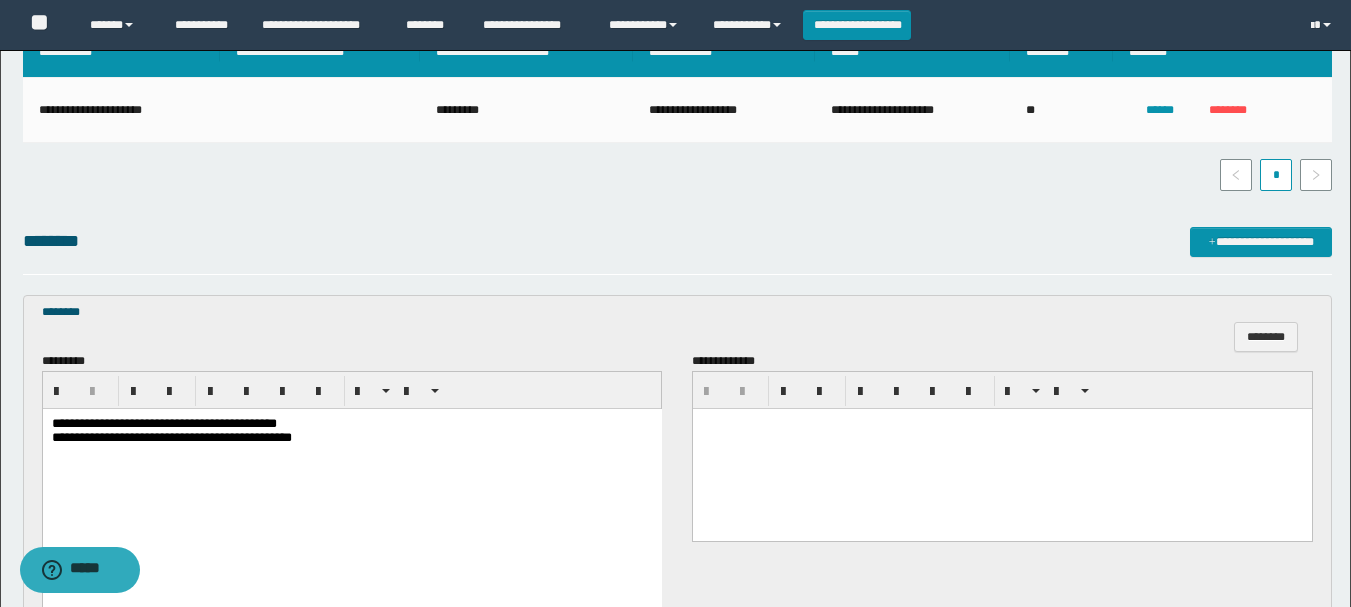 scroll, scrollTop: 600, scrollLeft: 0, axis: vertical 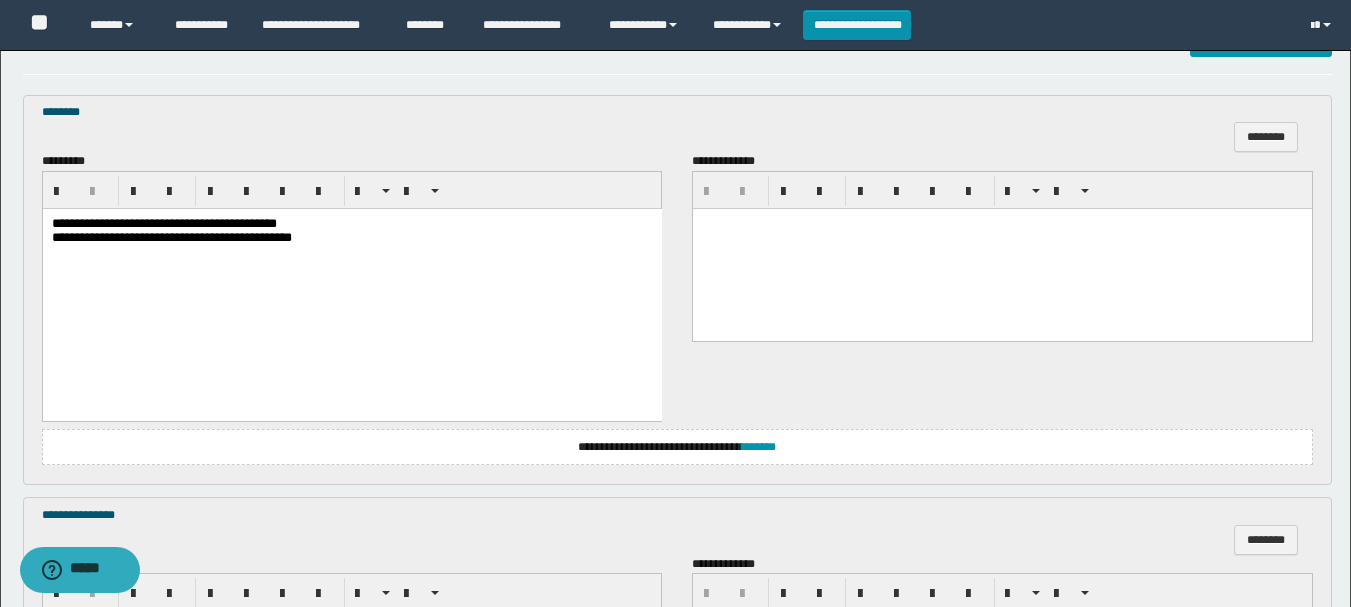 click on "**********" at bounding box center [163, 222] 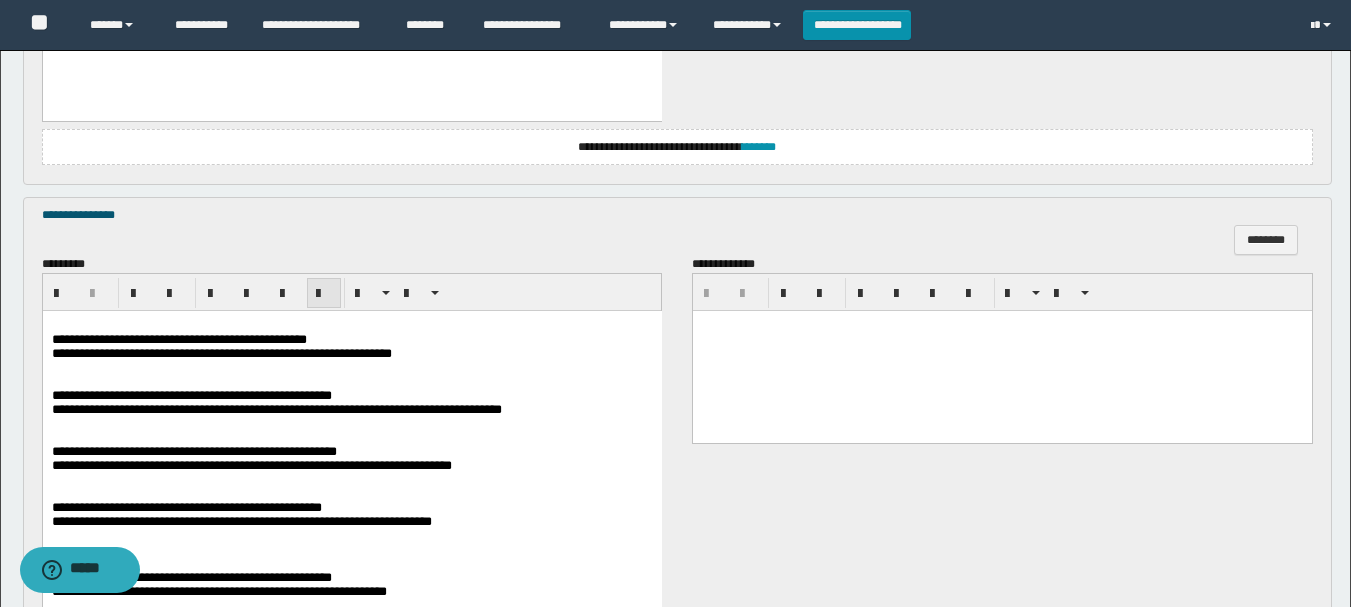 scroll, scrollTop: 1000, scrollLeft: 0, axis: vertical 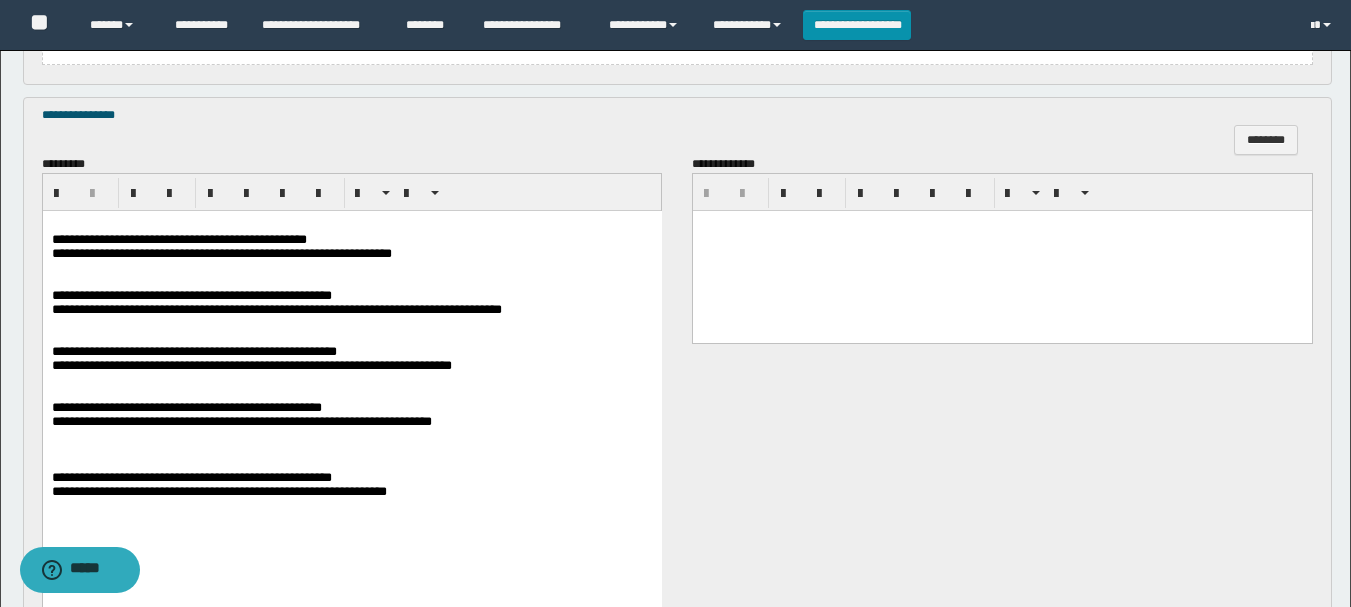 click on "**********" at bounding box center [178, 239] 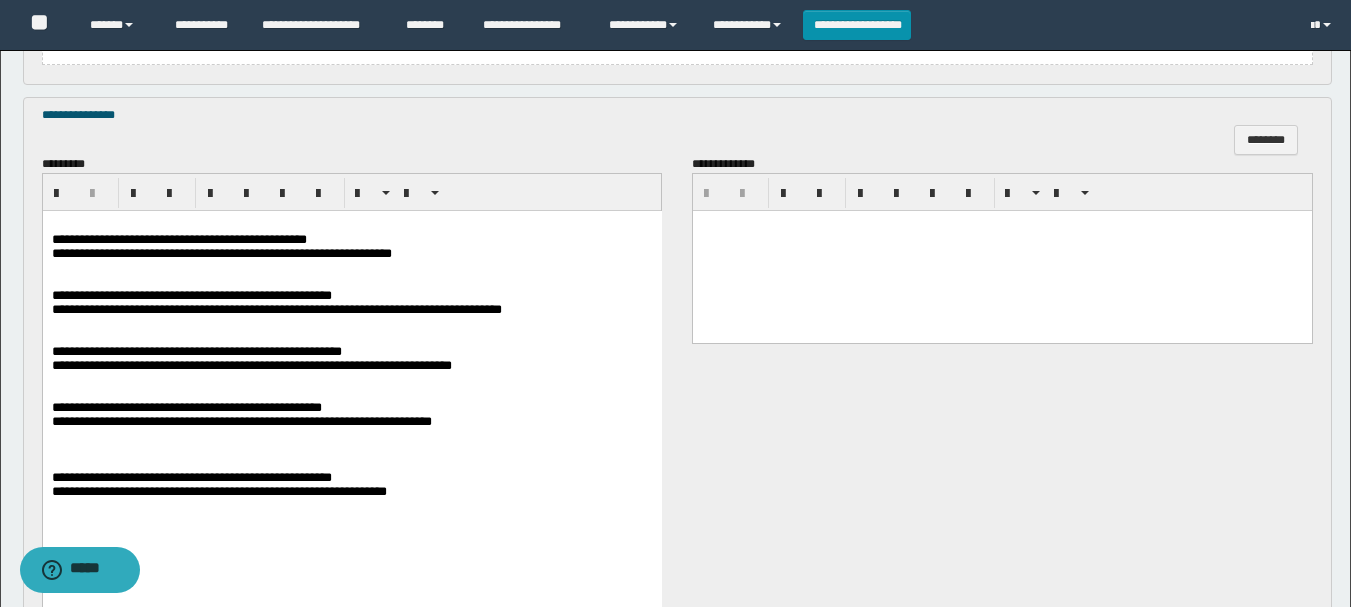 click on "**********" at bounding box center [186, 407] 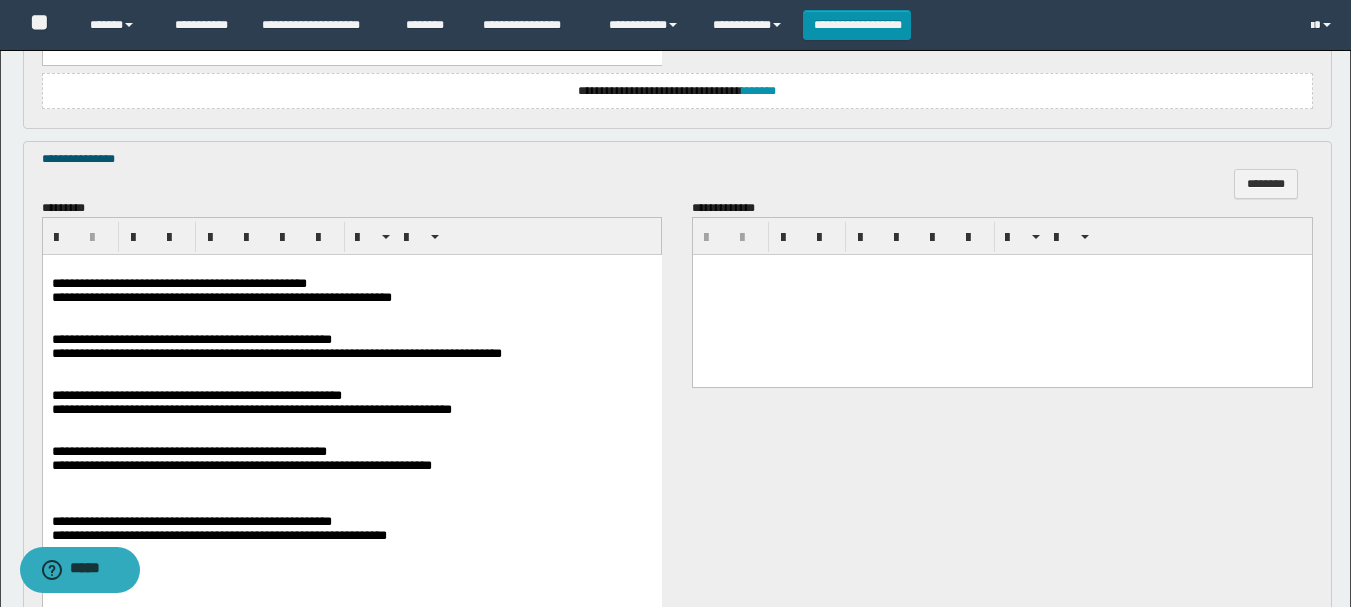 scroll, scrollTop: 1256, scrollLeft: 0, axis: vertical 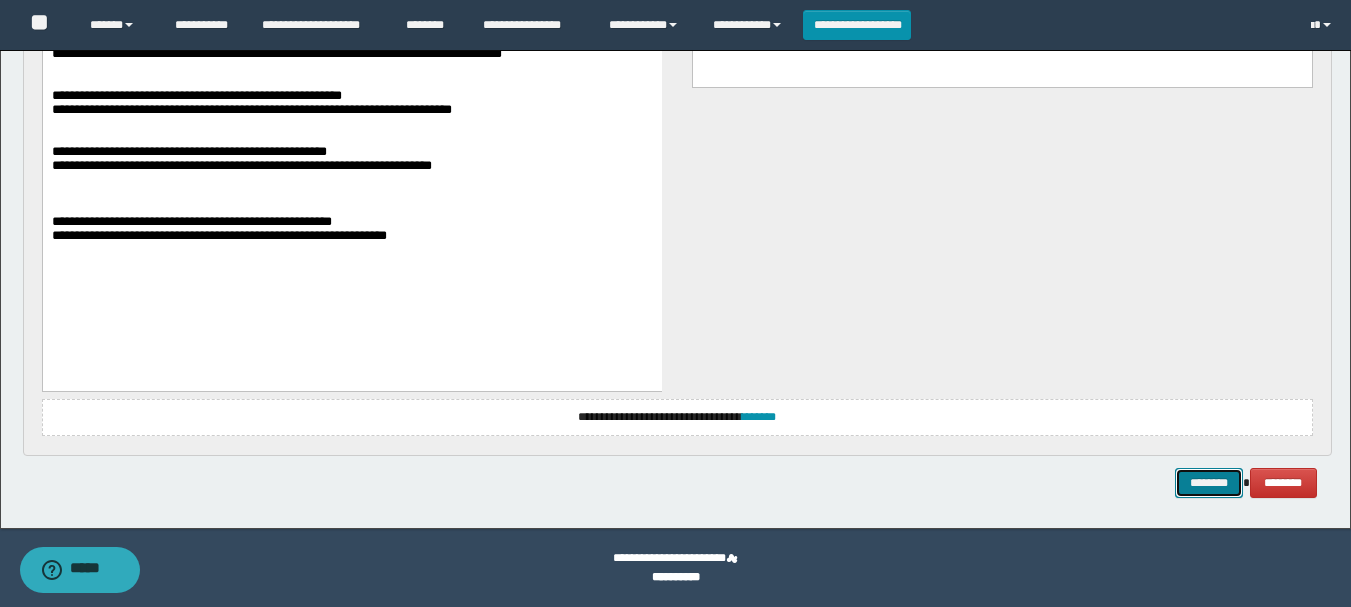 click on "********" at bounding box center [1209, 483] 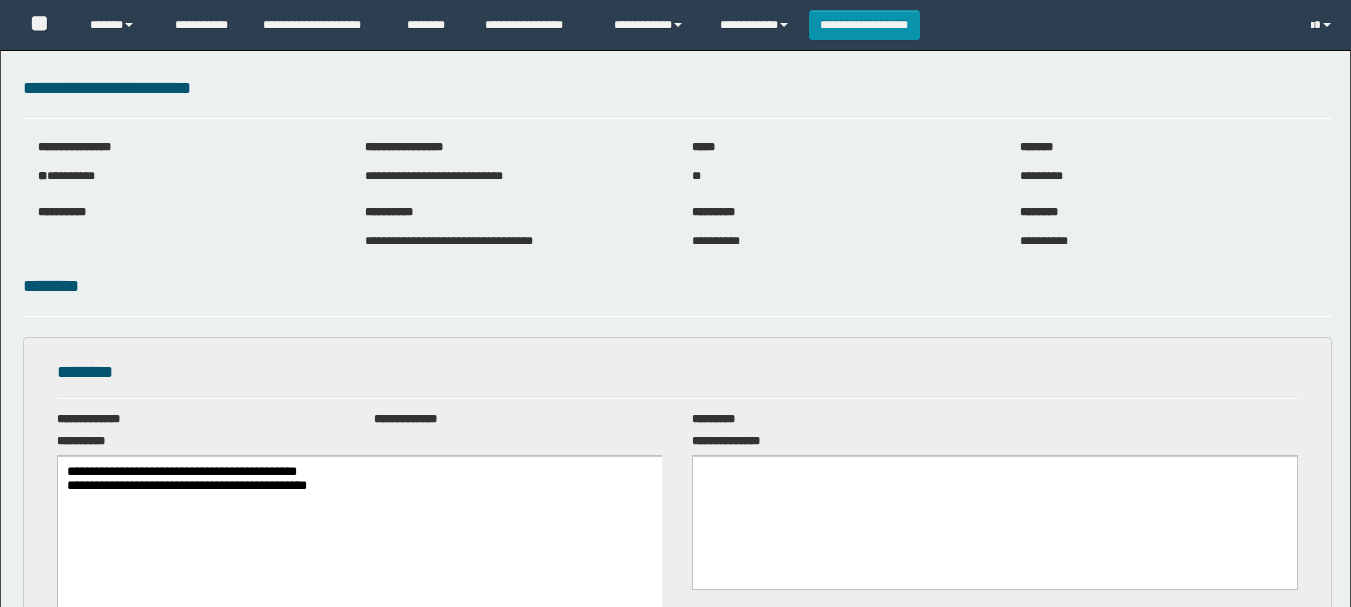 scroll, scrollTop: 0, scrollLeft: 0, axis: both 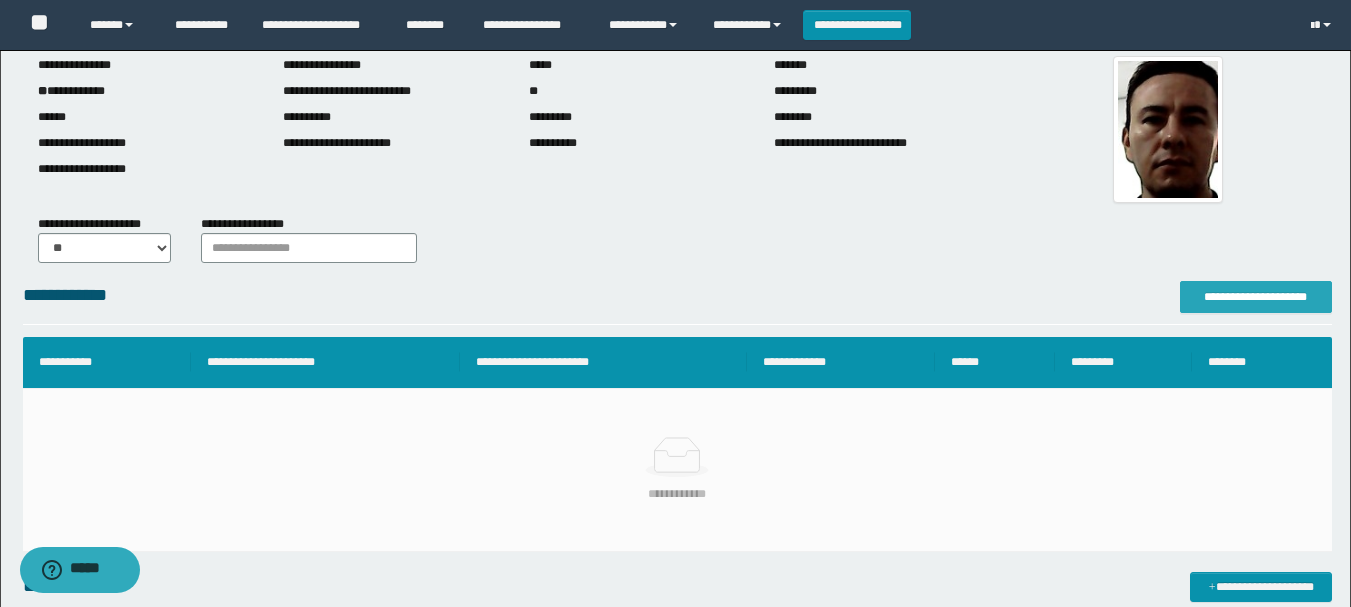 click on "**********" at bounding box center [1256, 297] 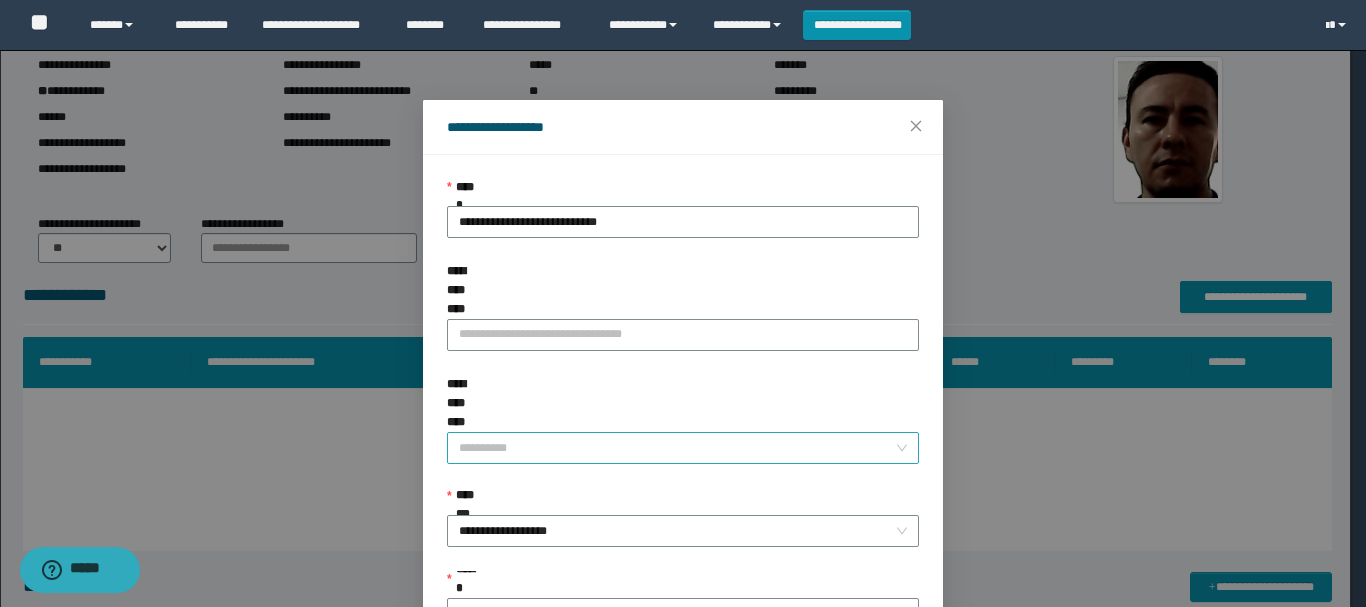 click on "**********" at bounding box center (677, 448) 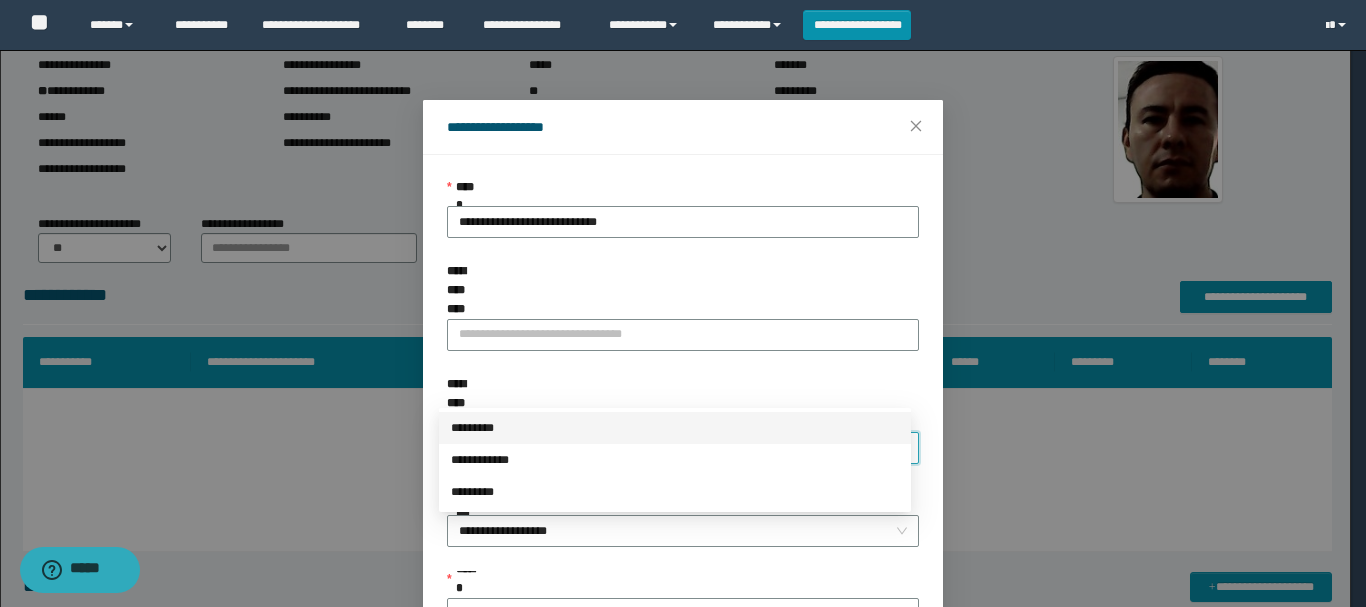 click on "*********" at bounding box center (675, 428) 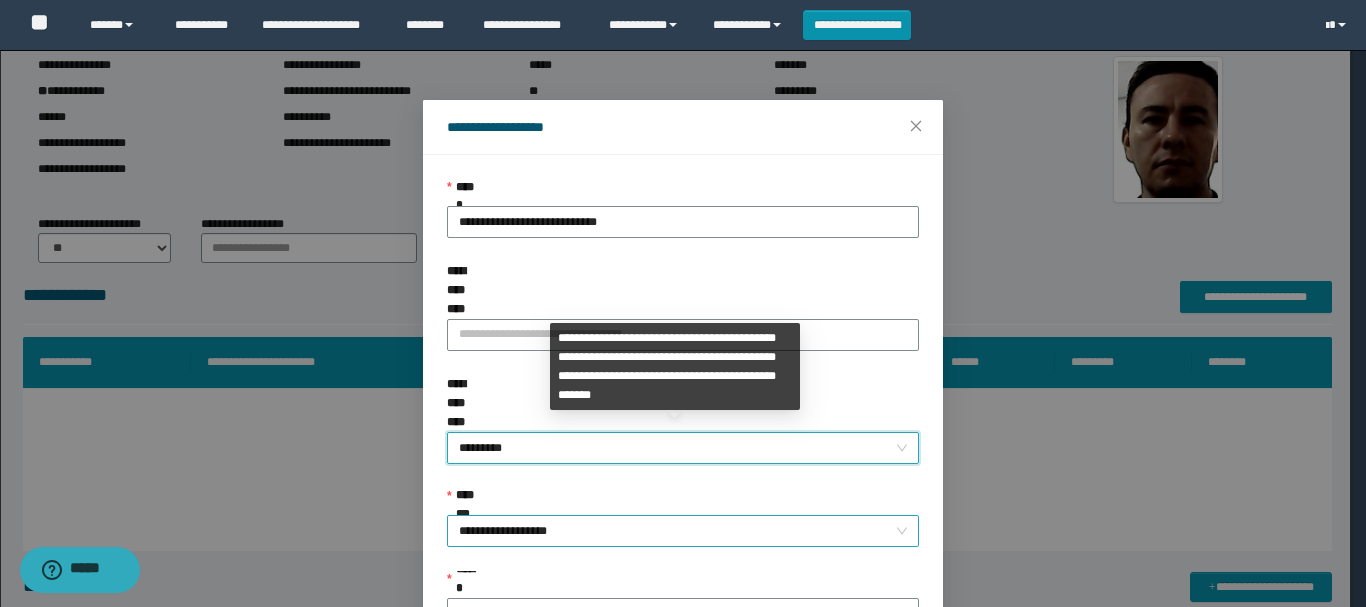 click on "**********" at bounding box center [683, 531] 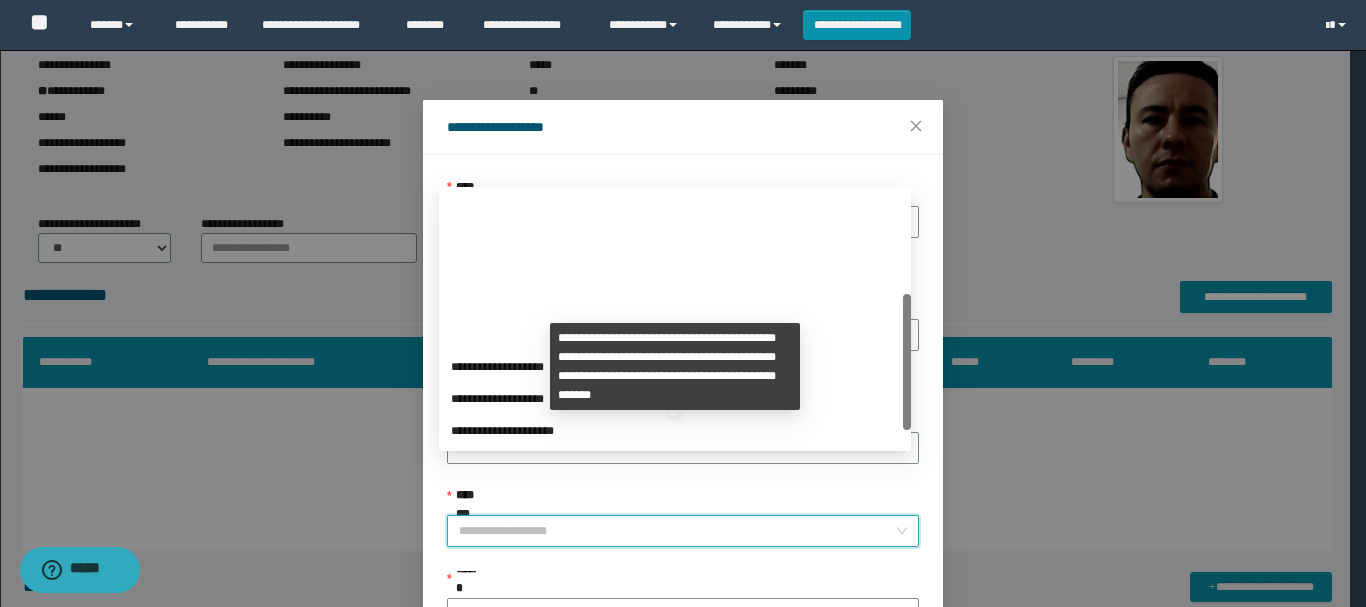 scroll, scrollTop: 192, scrollLeft: 0, axis: vertical 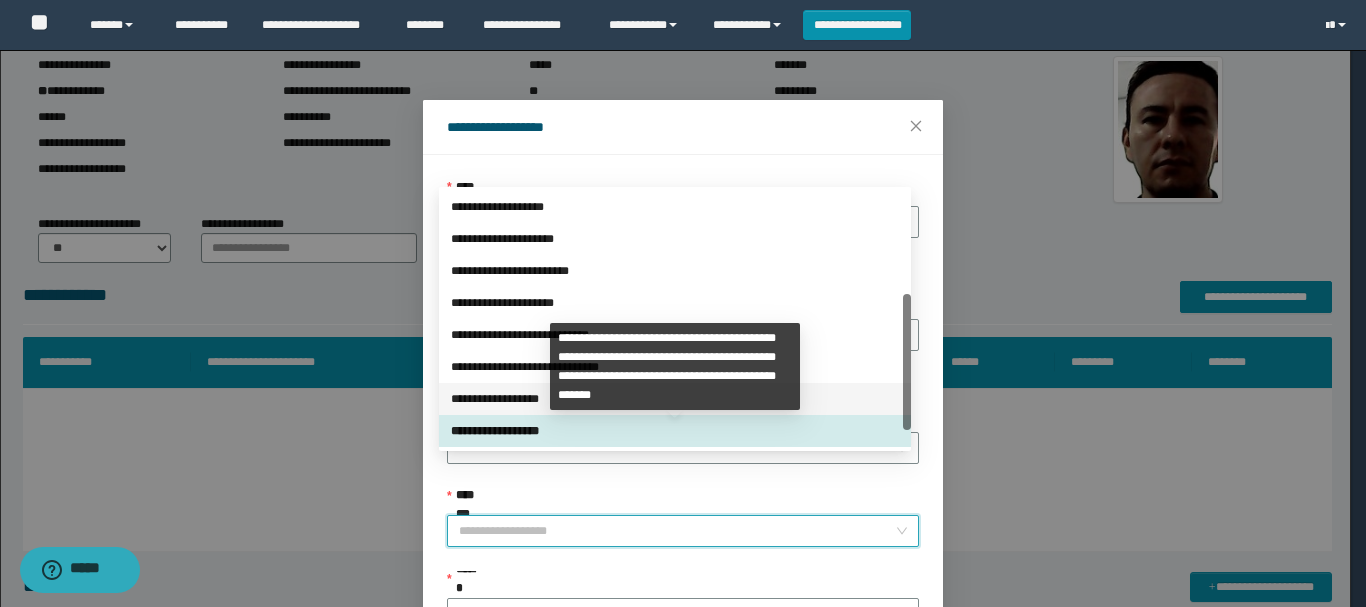 click on "**********" at bounding box center [675, 399] 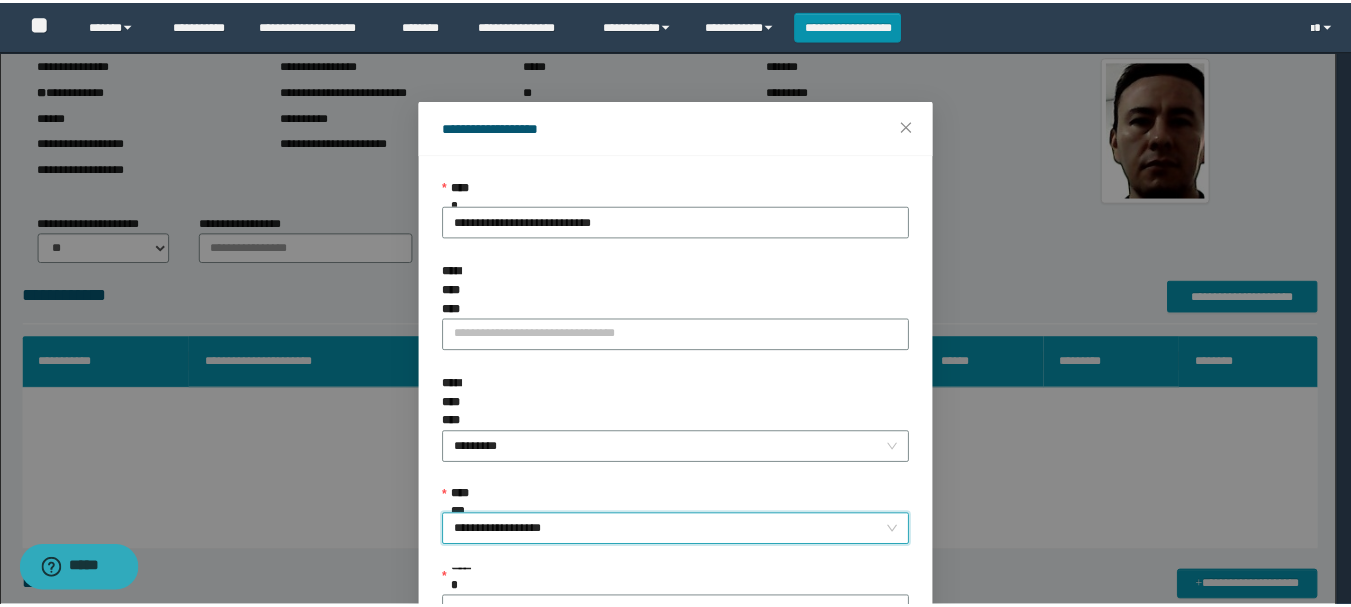 scroll, scrollTop: 145, scrollLeft: 0, axis: vertical 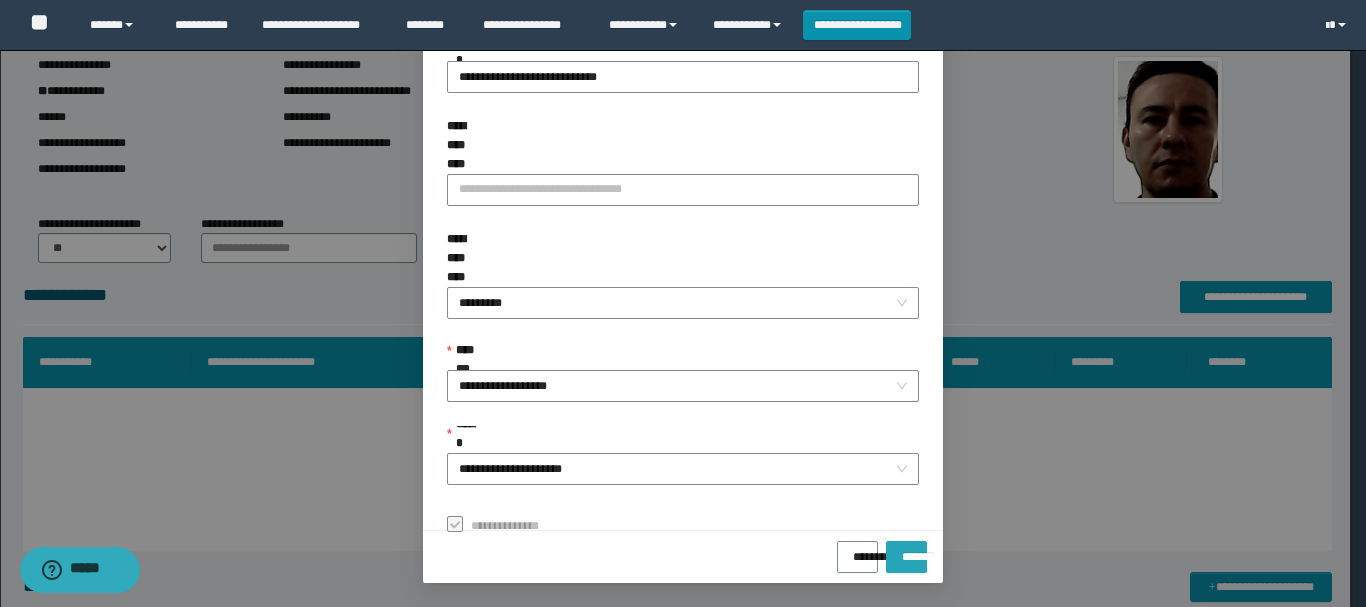 click on "*******" at bounding box center [906, 550] 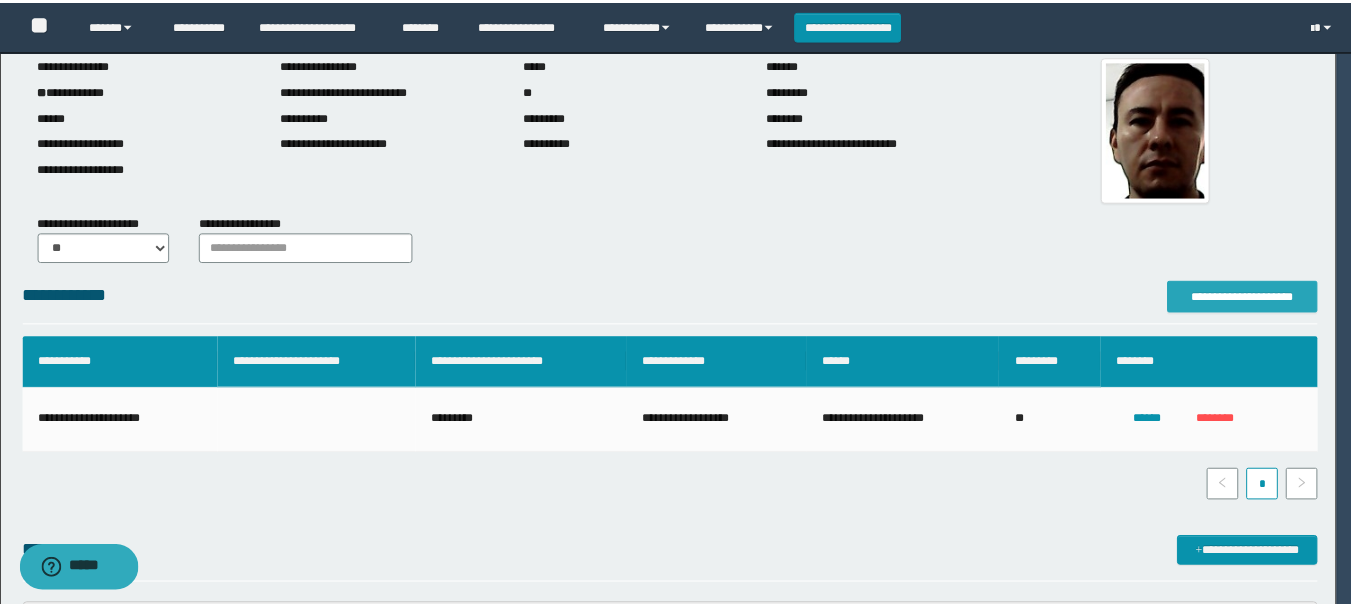 scroll, scrollTop: 0, scrollLeft: 0, axis: both 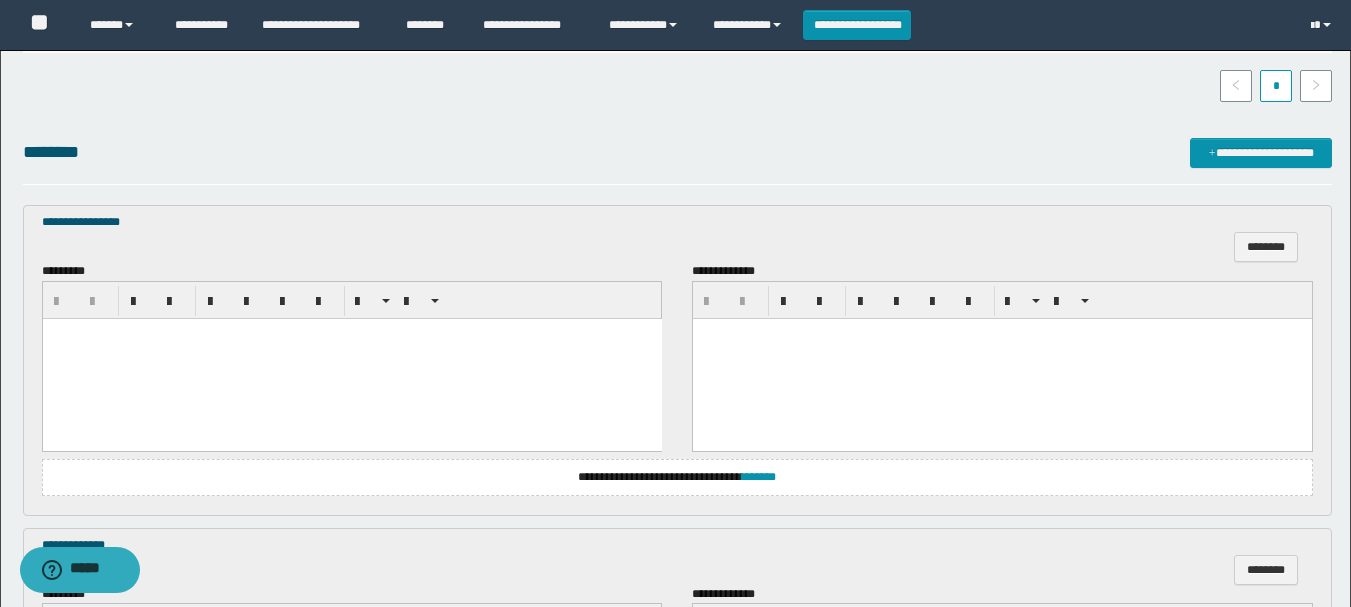 click at bounding box center [351, 358] 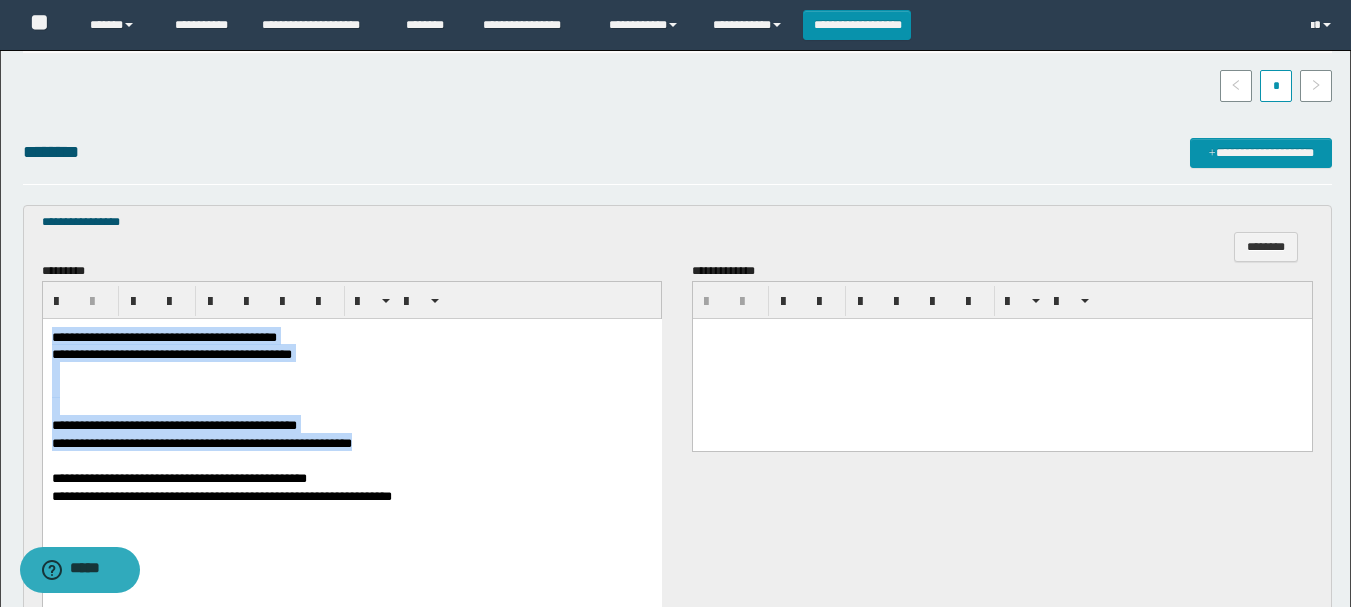 drag, startPoint x: 51, startPoint y: 338, endPoint x: 409, endPoint y: 458, distance: 377.57648 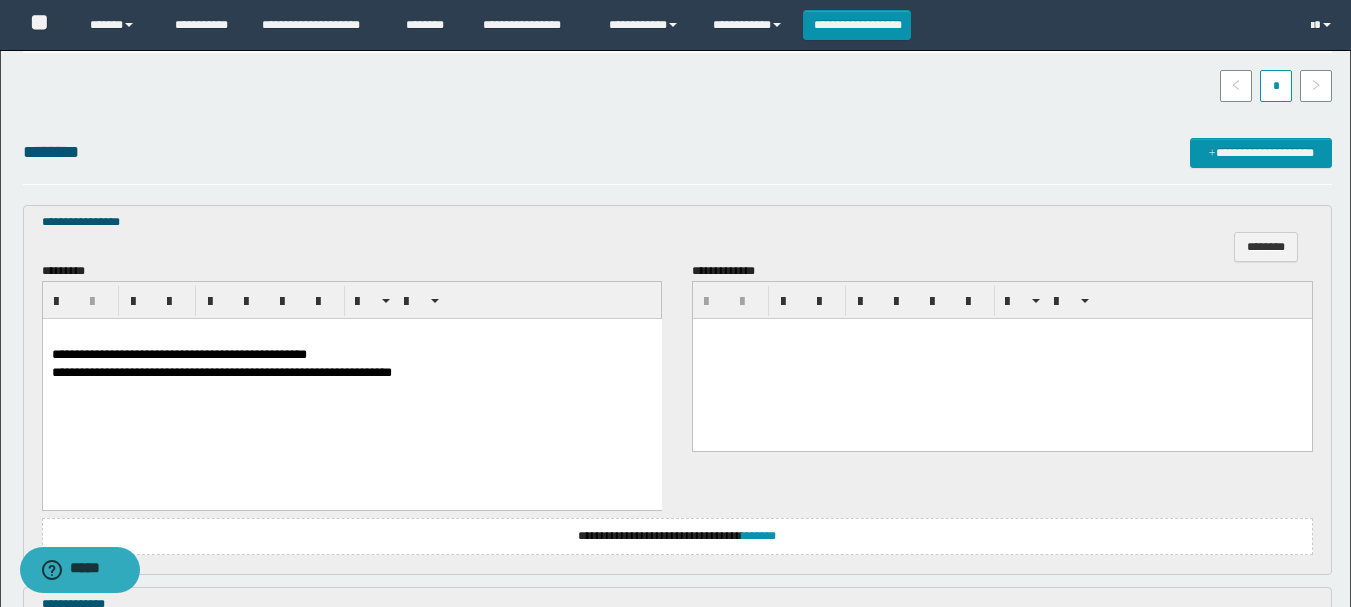 click on "**********" at bounding box center [178, 353] 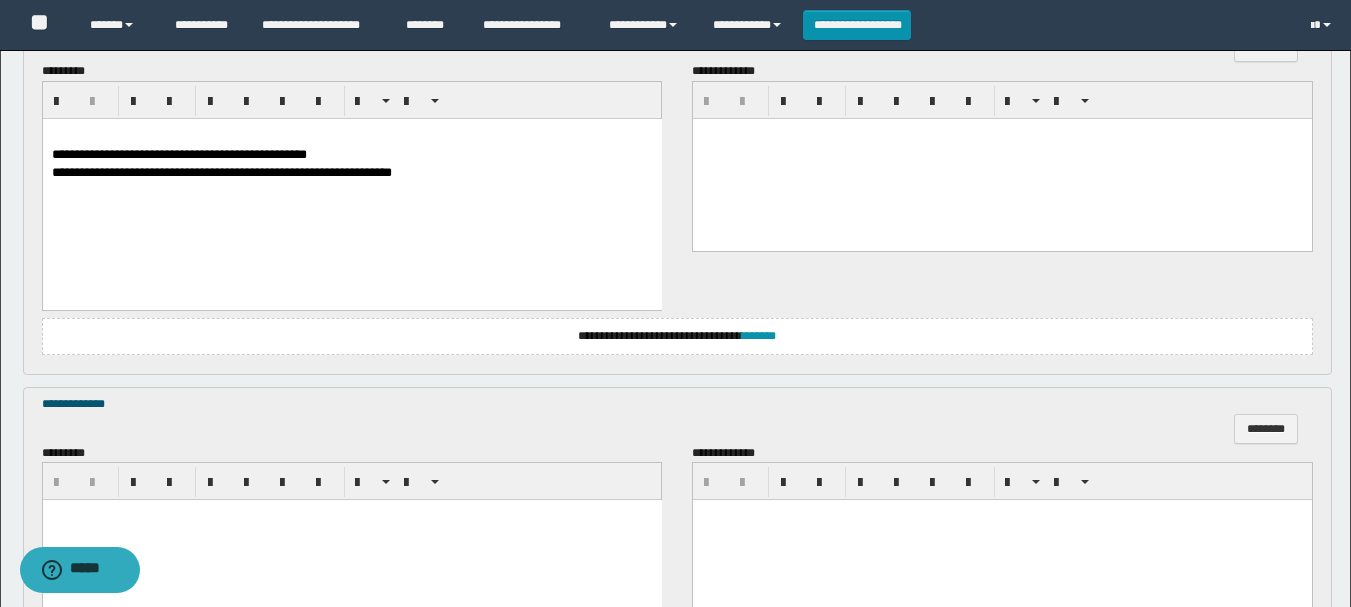 scroll, scrollTop: 800, scrollLeft: 0, axis: vertical 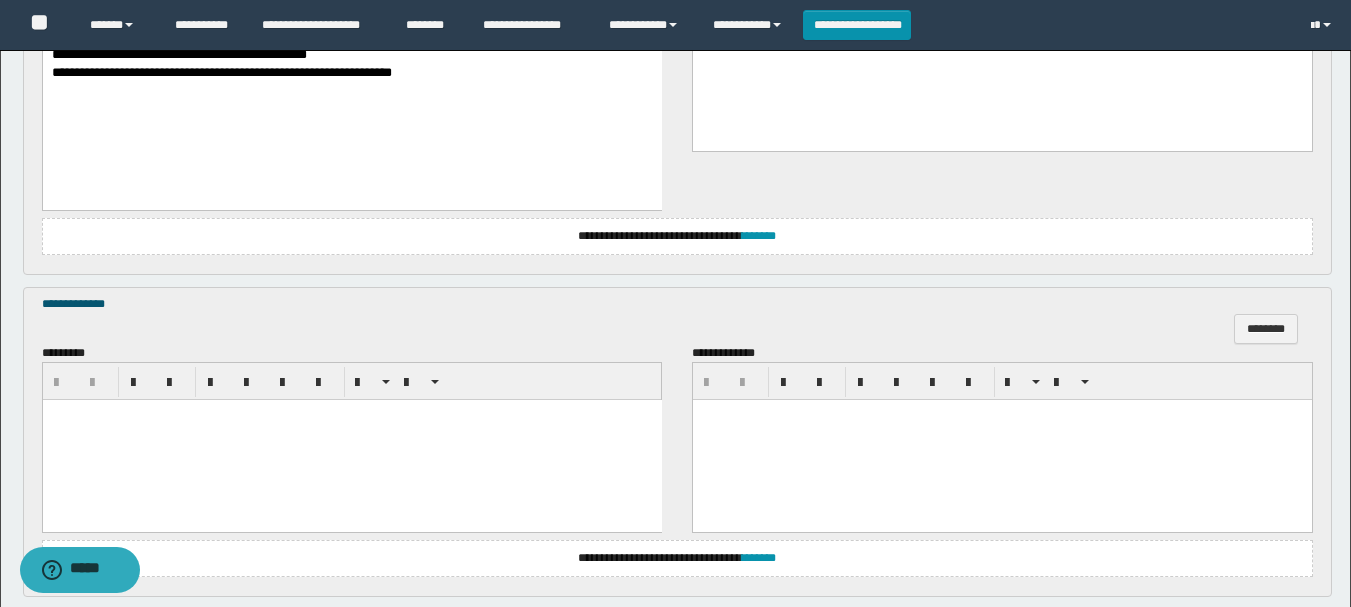 click at bounding box center (351, 440) 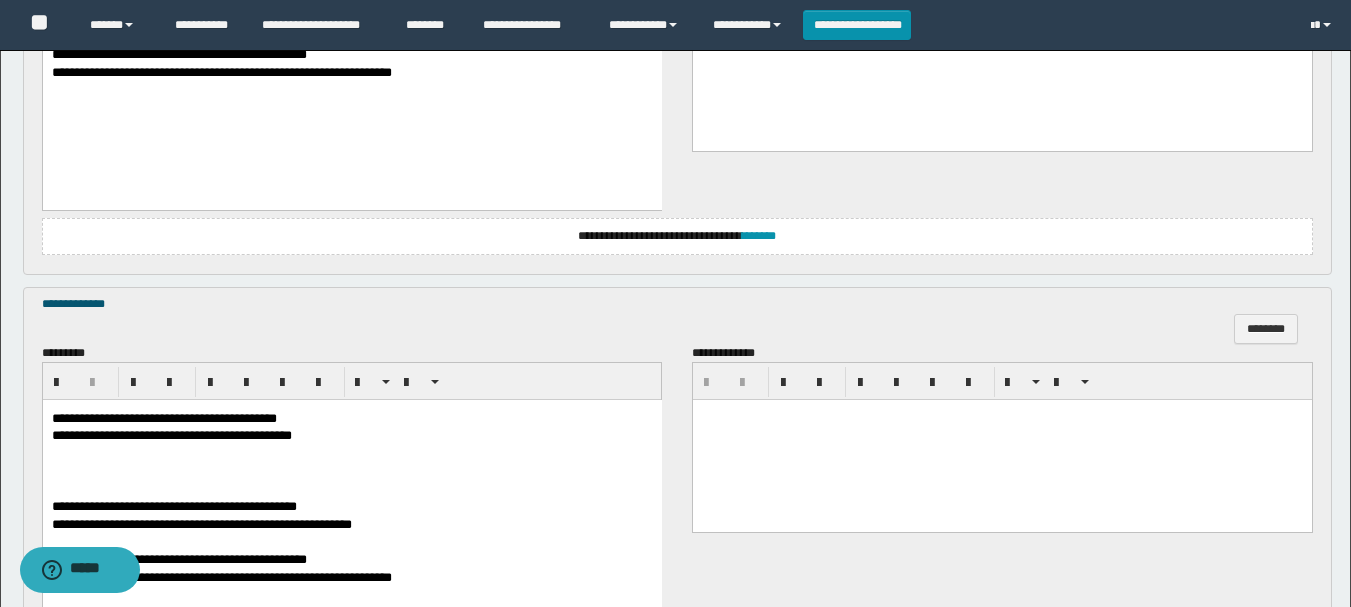 scroll, scrollTop: 900, scrollLeft: 0, axis: vertical 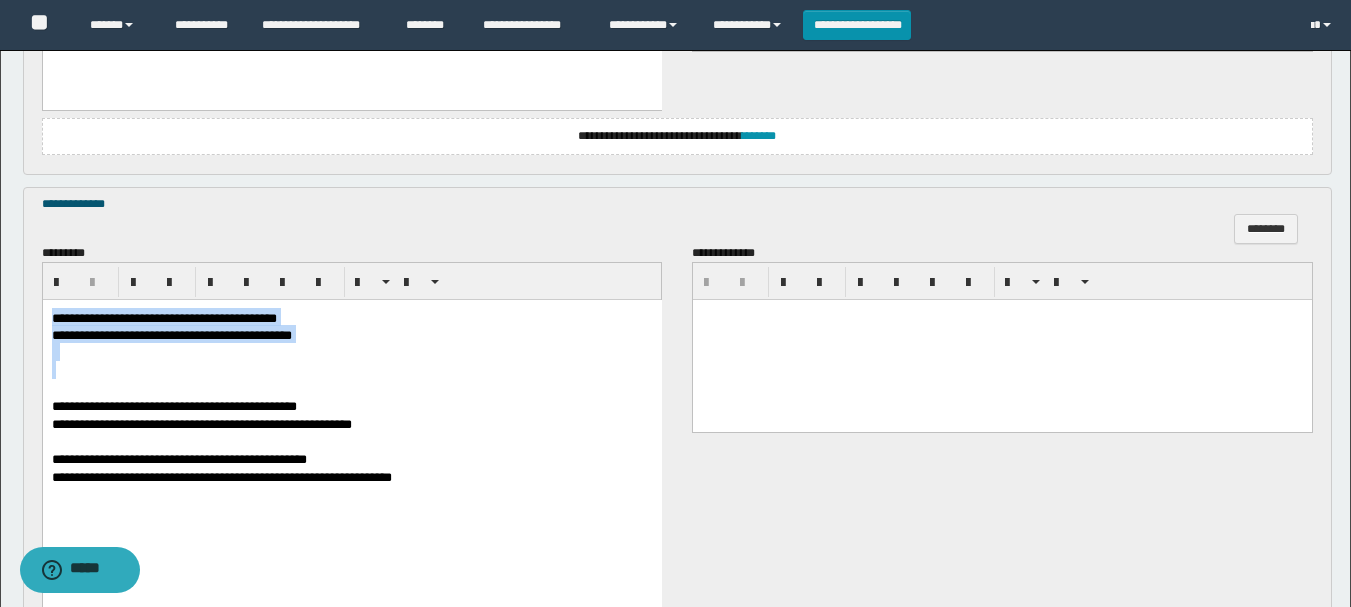 drag, startPoint x: 52, startPoint y: 321, endPoint x: 425, endPoint y: 368, distance: 375.94946 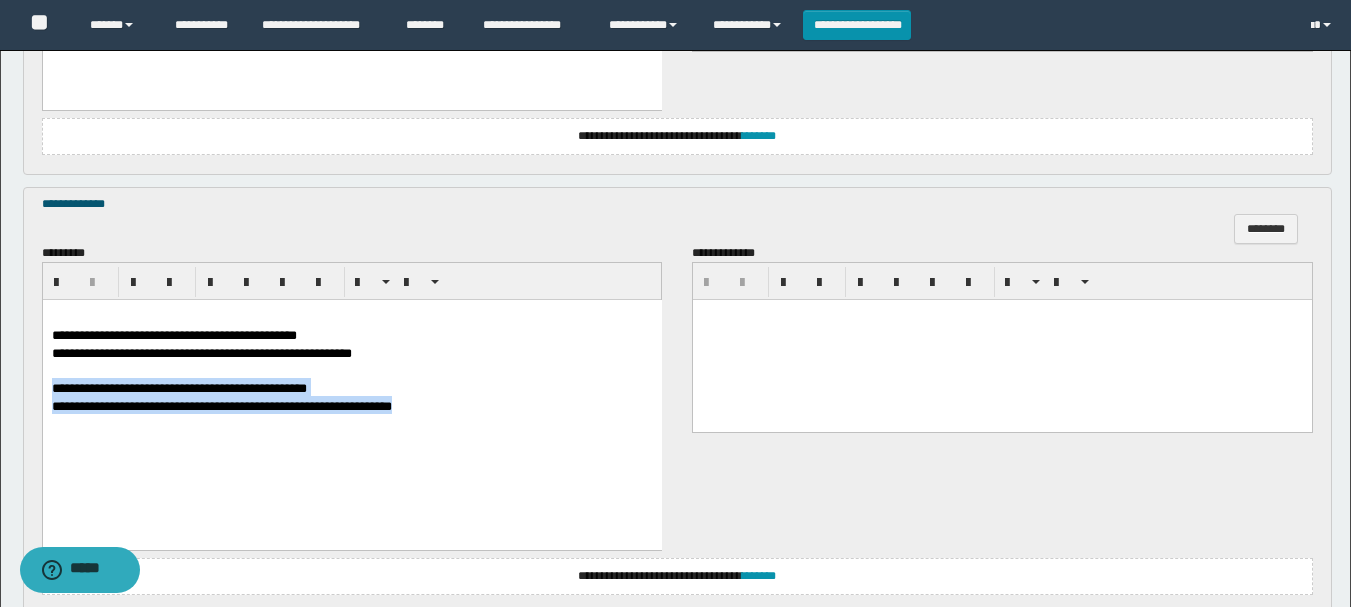 drag, startPoint x: 49, startPoint y: 398, endPoint x: 393, endPoint y: 424, distance: 344.98117 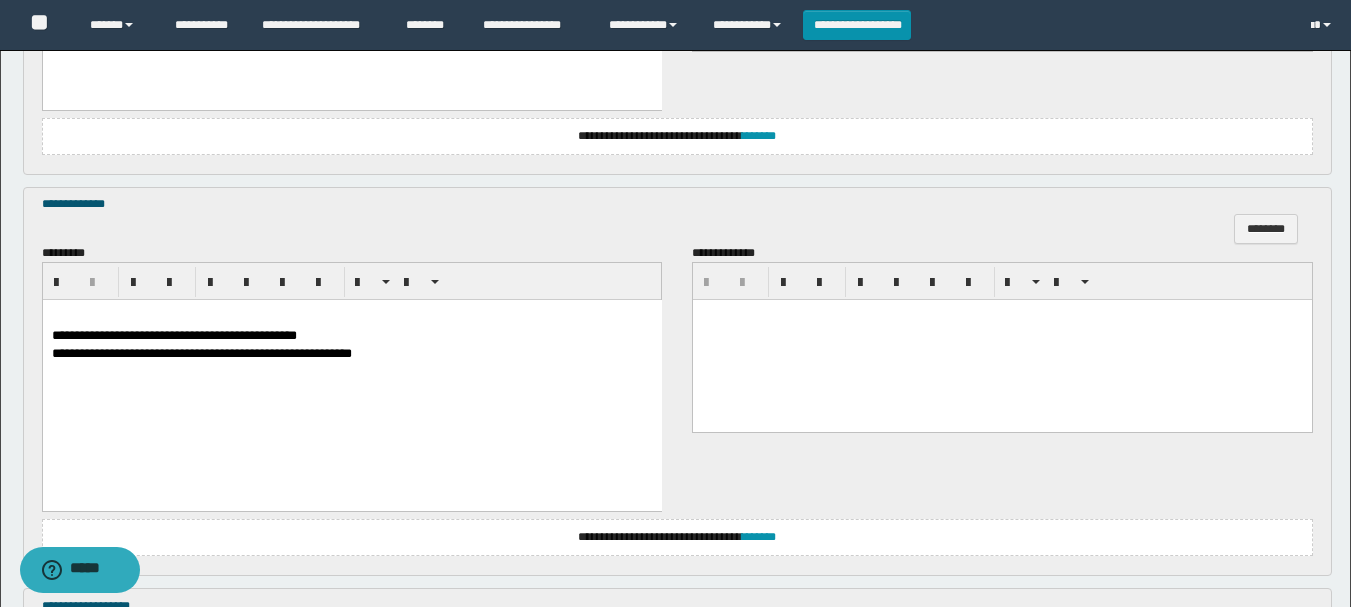 click on "**********" at bounding box center (173, 335) 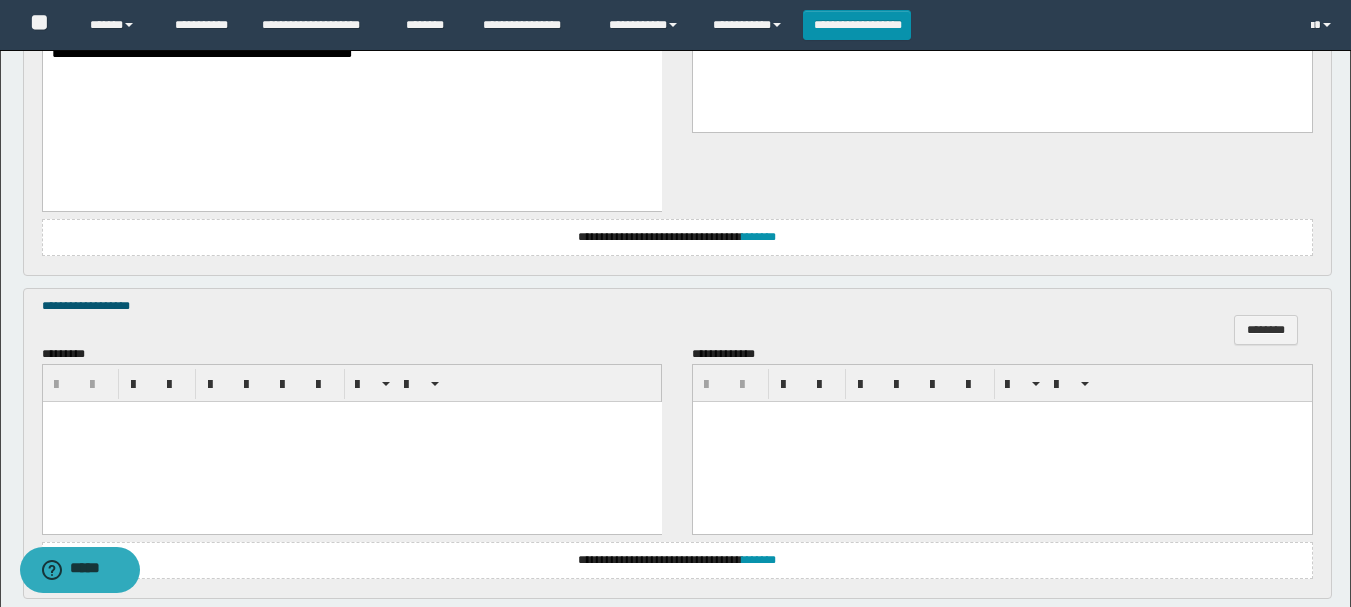 click at bounding box center (351, 442) 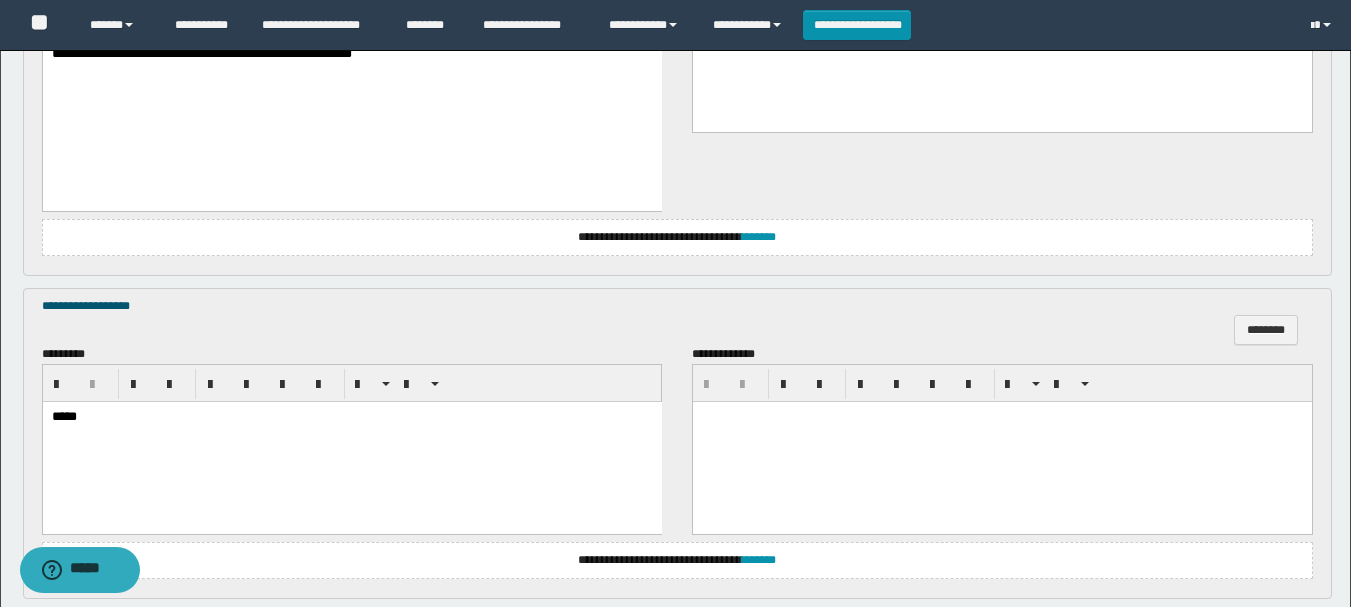 scroll, scrollTop: 1300, scrollLeft: 0, axis: vertical 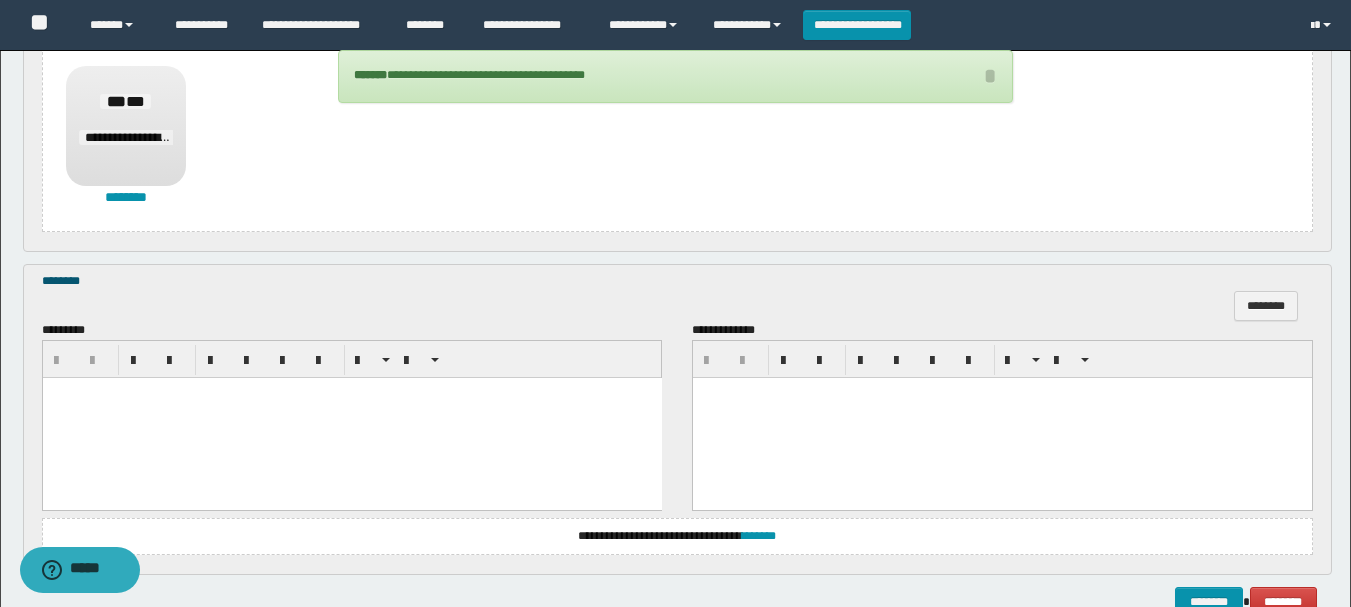 click at bounding box center [351, 418] 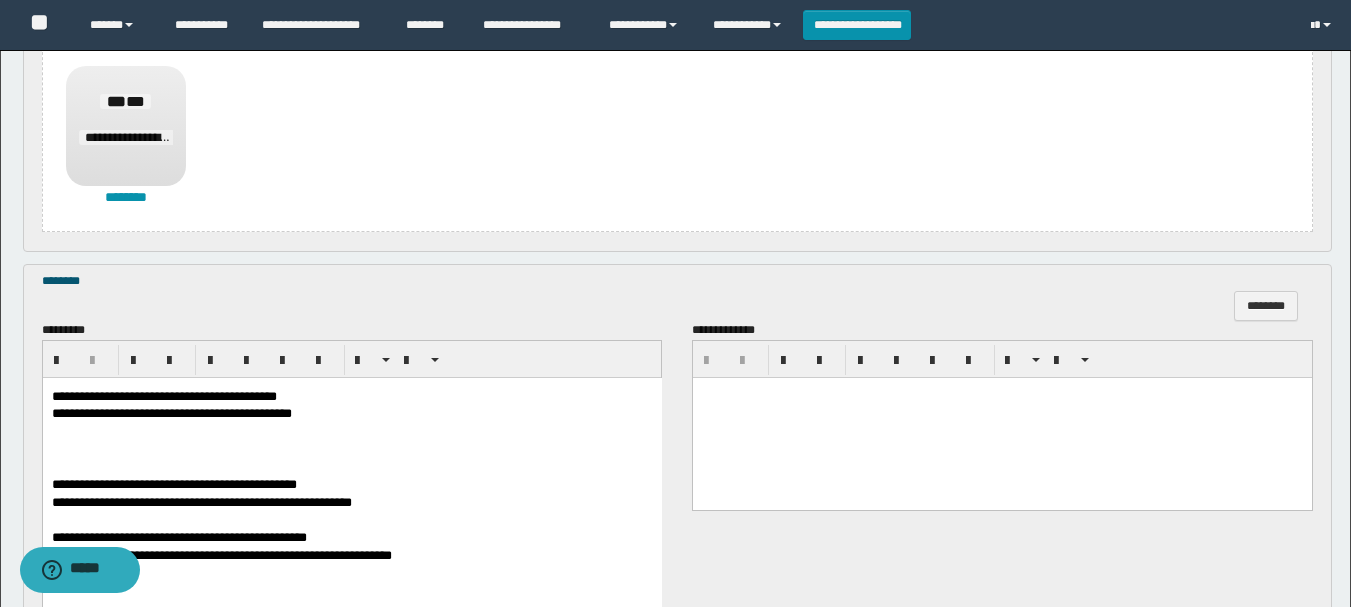 scroll, scrollTop: 1800, scrollLeft: 0, axis: vertical 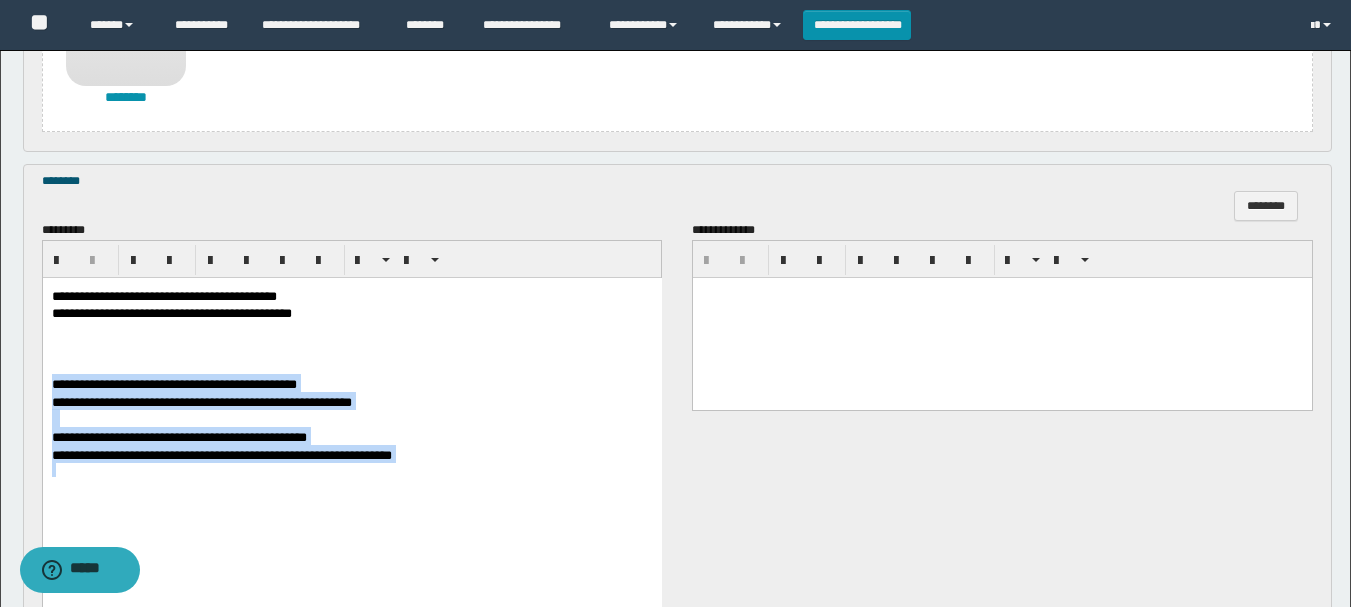 drag, startPoint x: 50, startPoint y: 391, endPoint x: 561, endPoint y: 505, distance: 523.5618 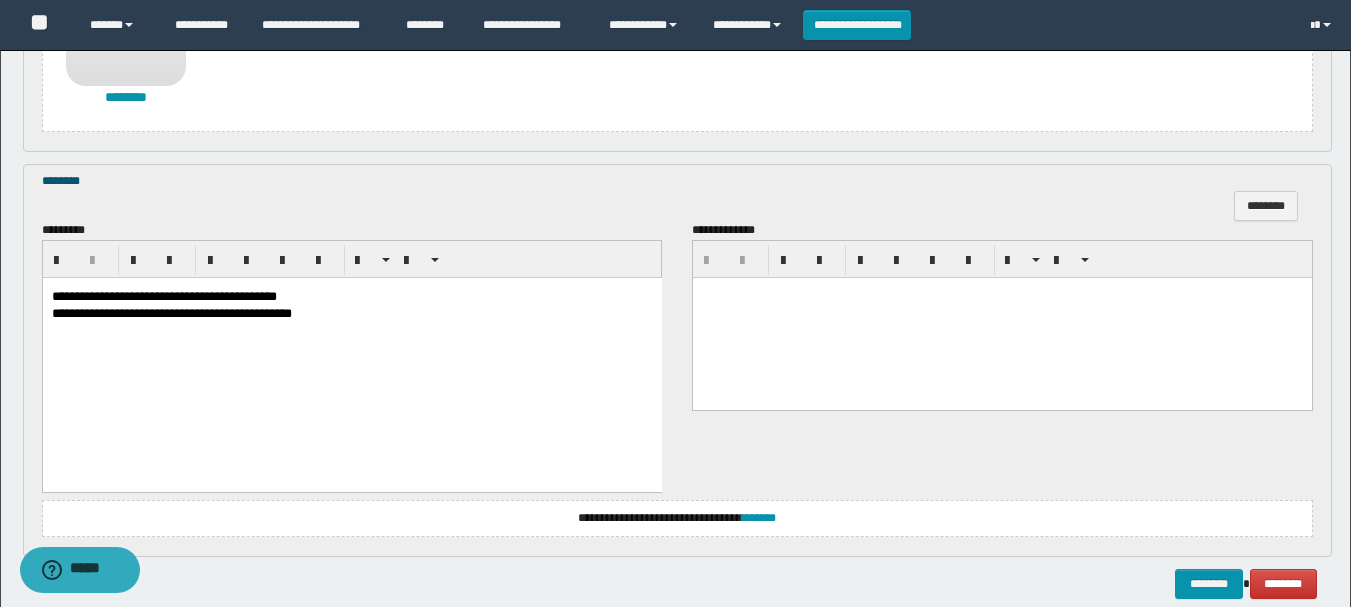 click on "**********" at bounding box center [163, 296] 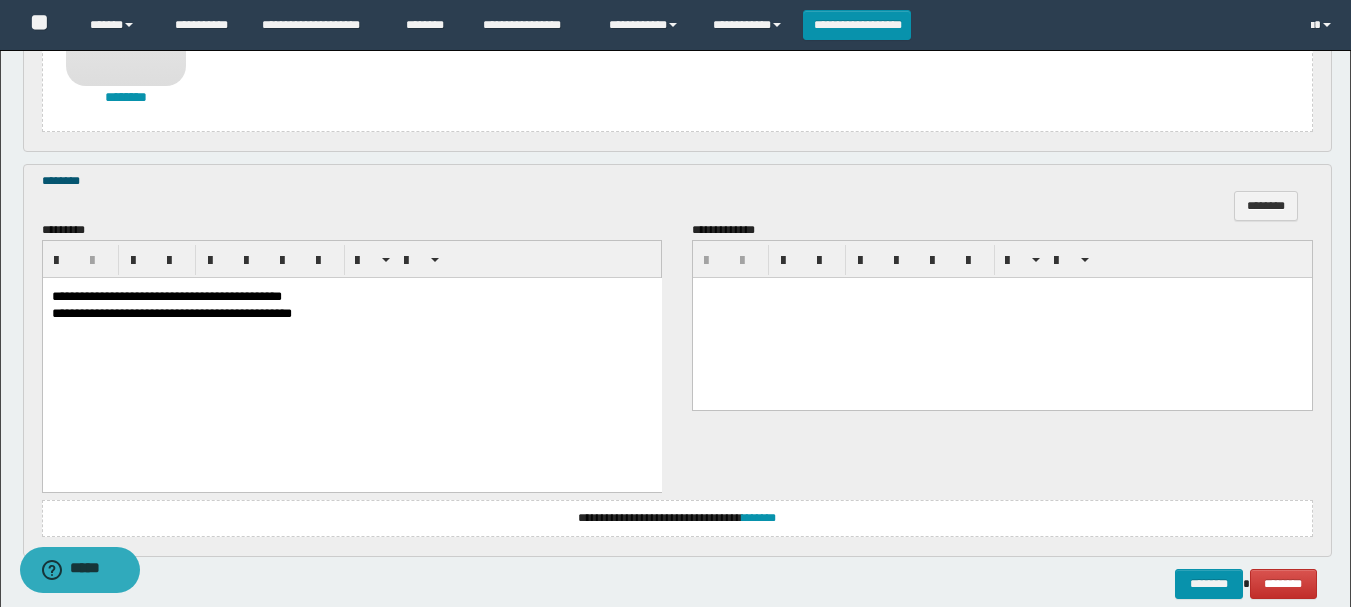scroll, scrollTop: 1901, scrollLeft: 0, axis: vertical 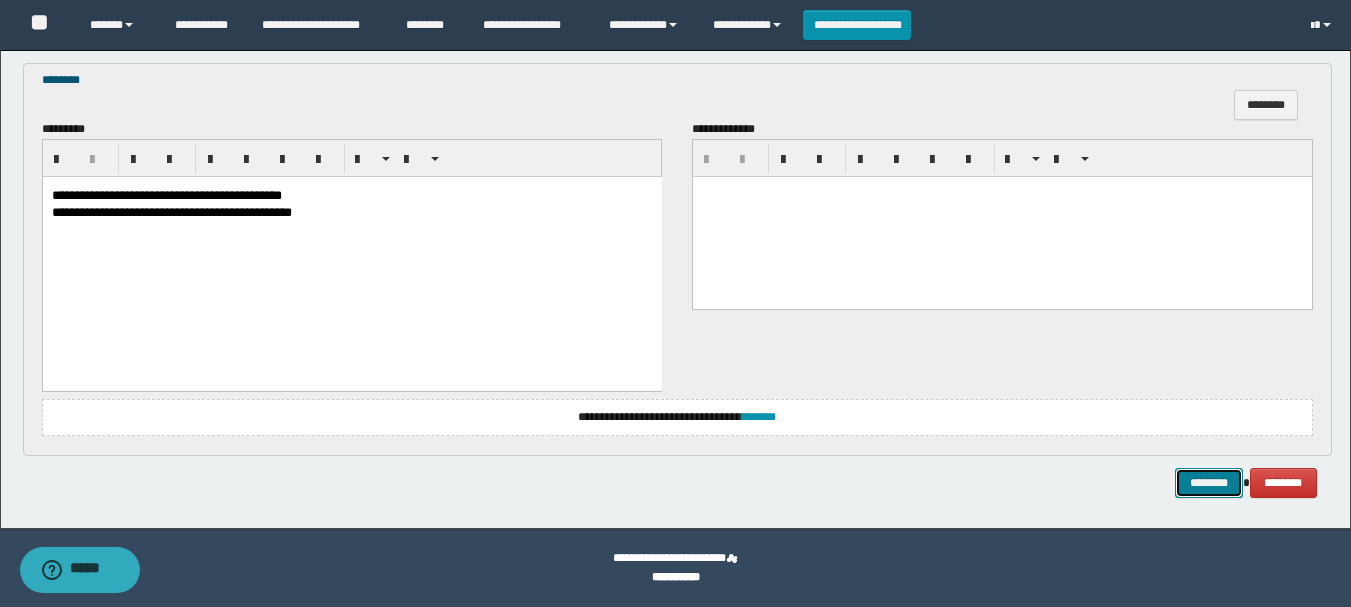 click on "********" at bounding box center [1209, 483] 